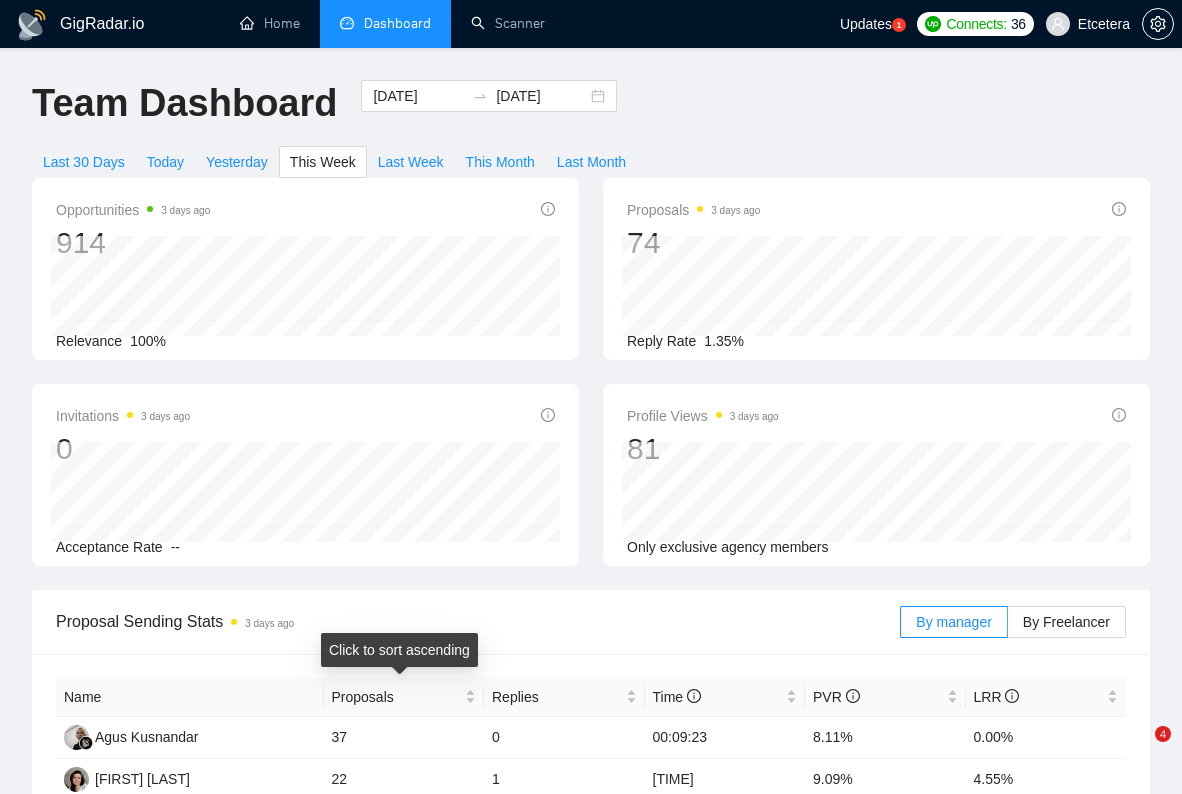 scroll, scrollTop: 395, scrollLeft: 0, axis: vertical 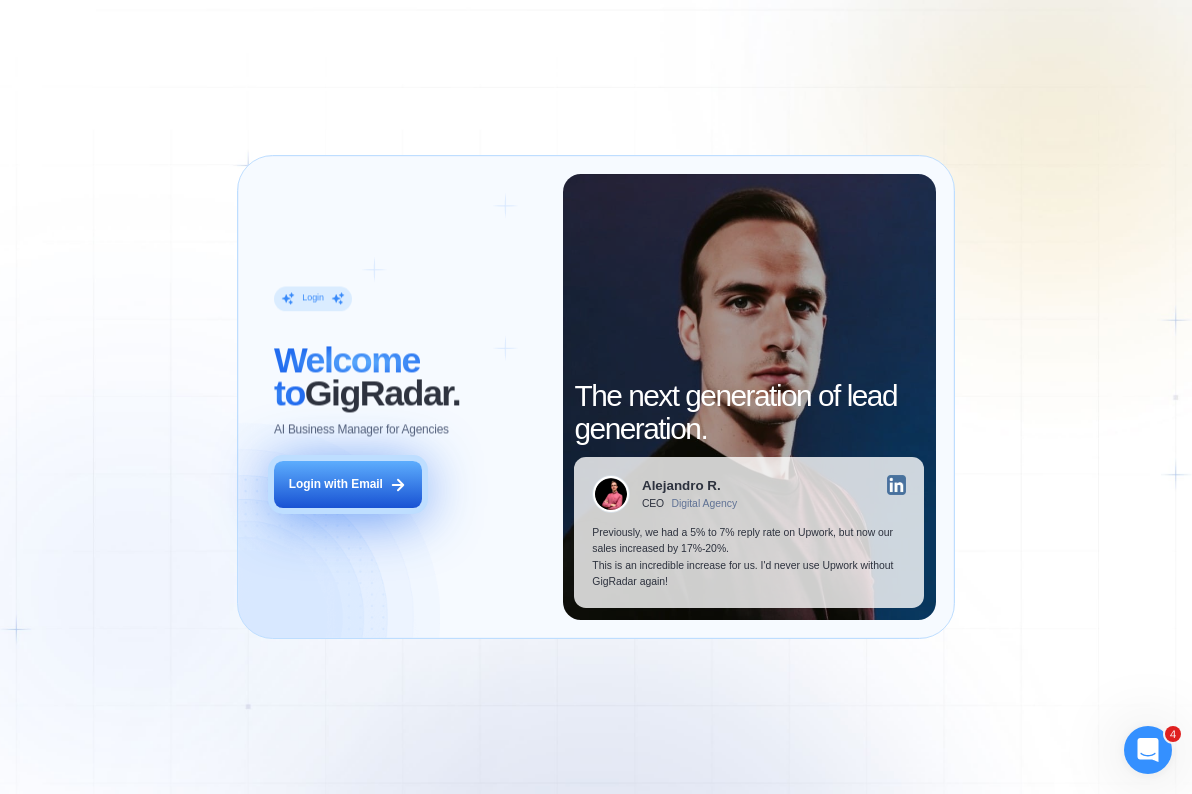 click on "Login with Email" at bounding box center [348, 484] 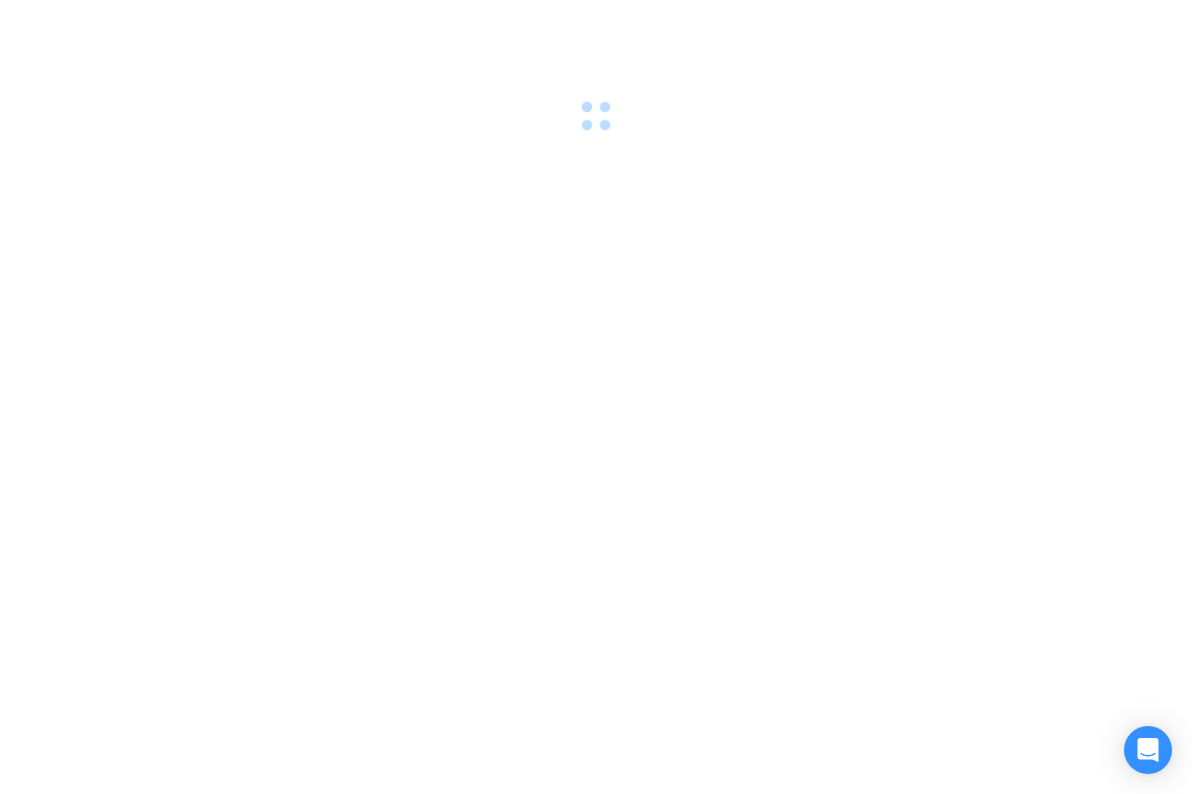 scroll, scrollTop: 0, scrollLeft: 0, axis: both 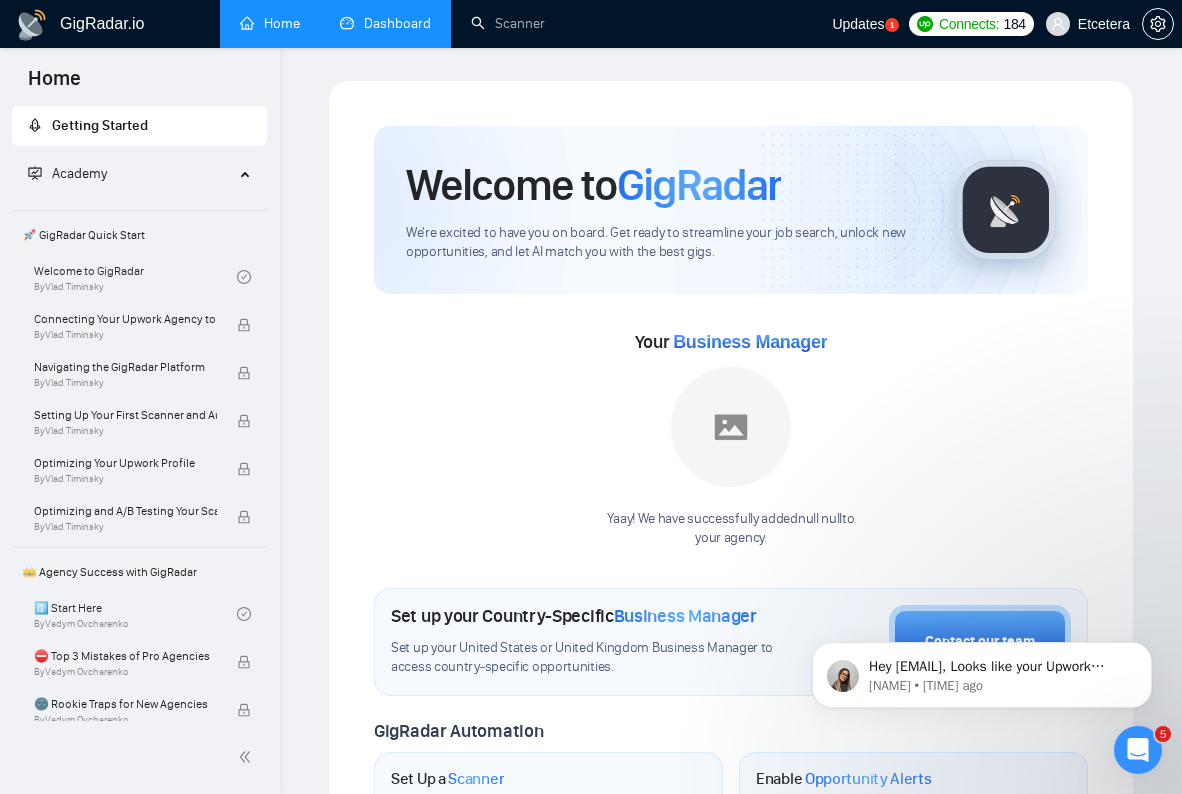 click on "Dashboard" at bounding box center (385, 23) 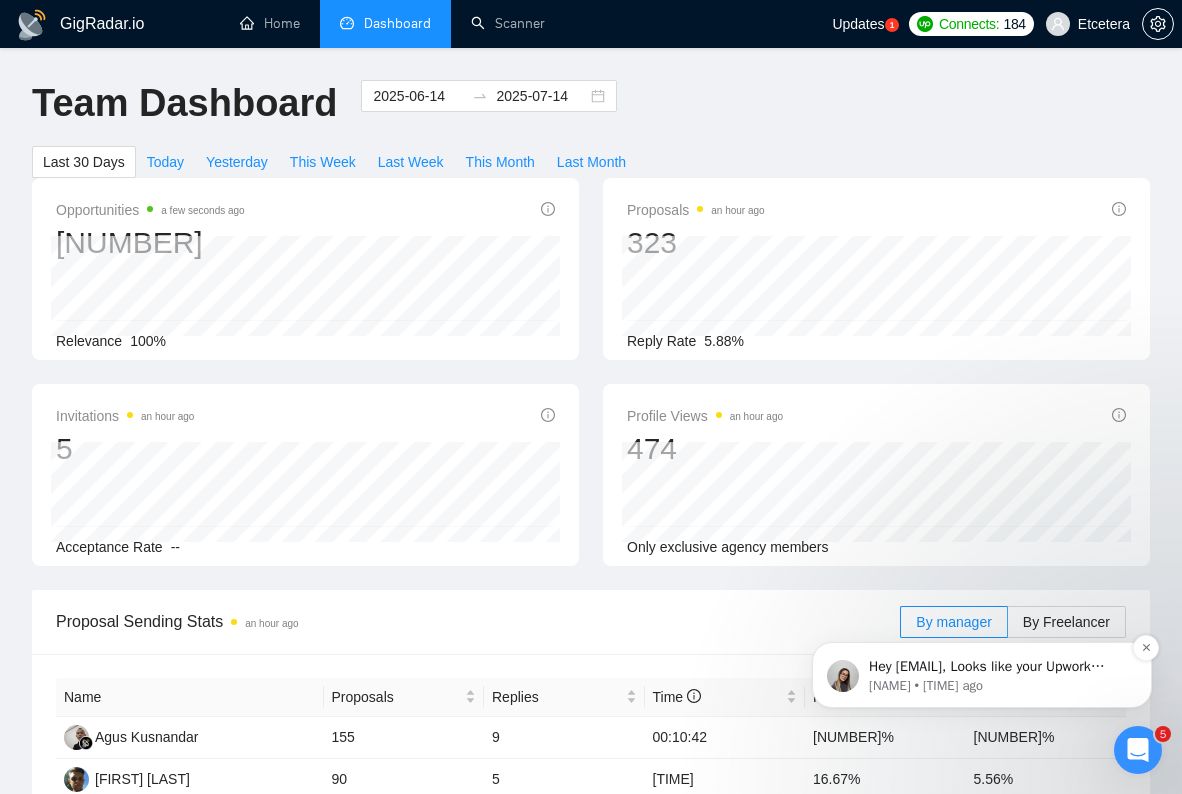 click on "[NAME] • [TIME] ago" at bounding box center [998, 686] 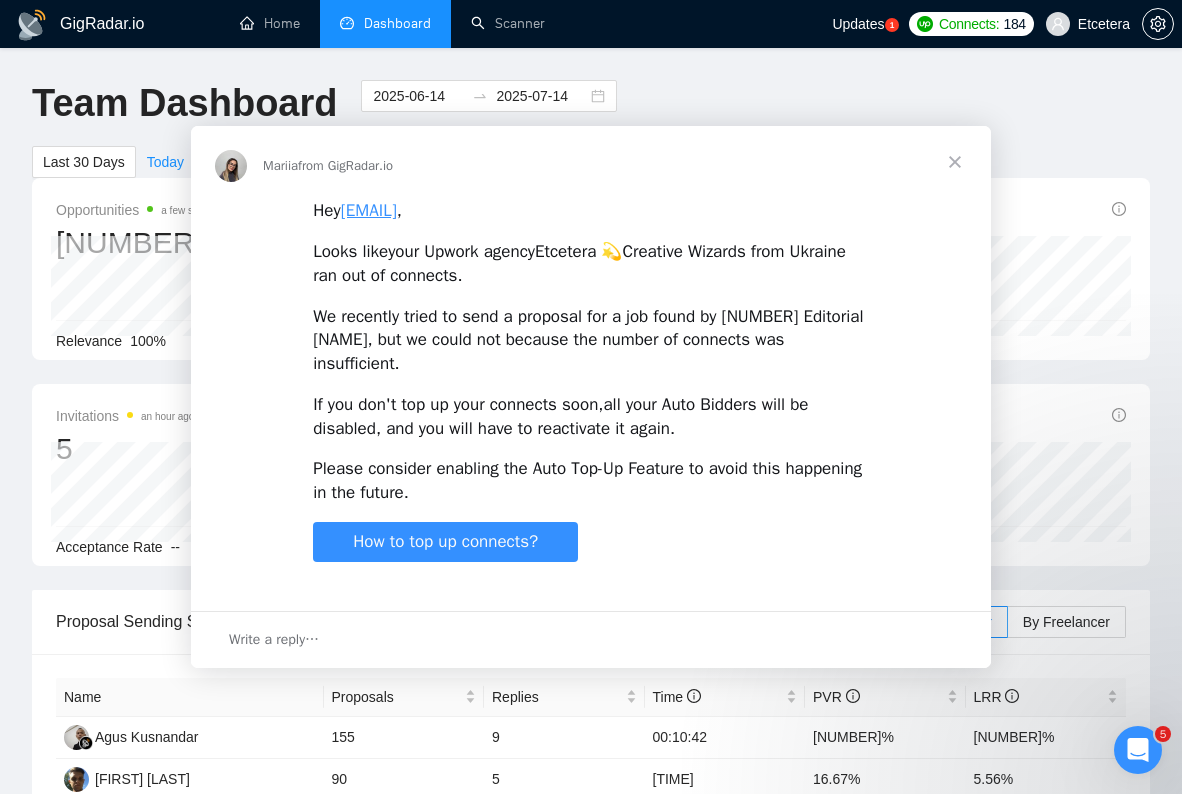 scroll, scrollTop: 0, scrollLeft: 0, axis: both 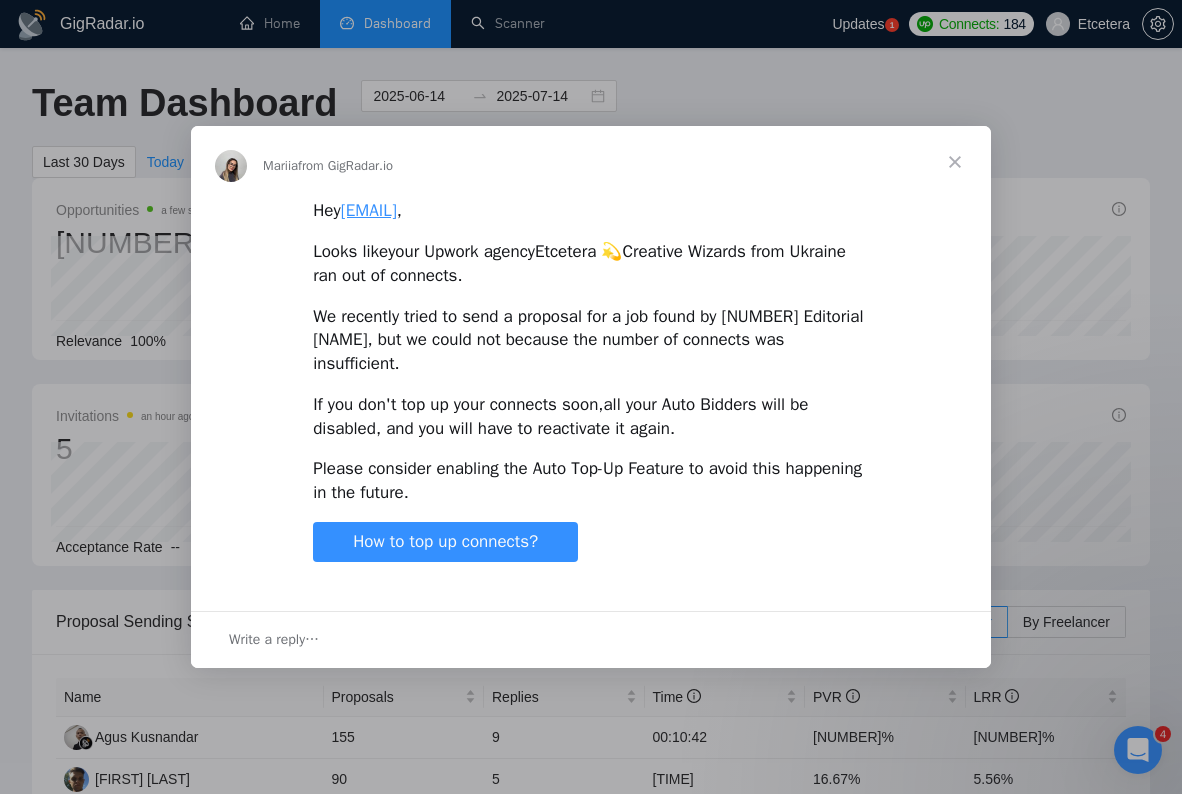 click at bounding box center [955, 162] 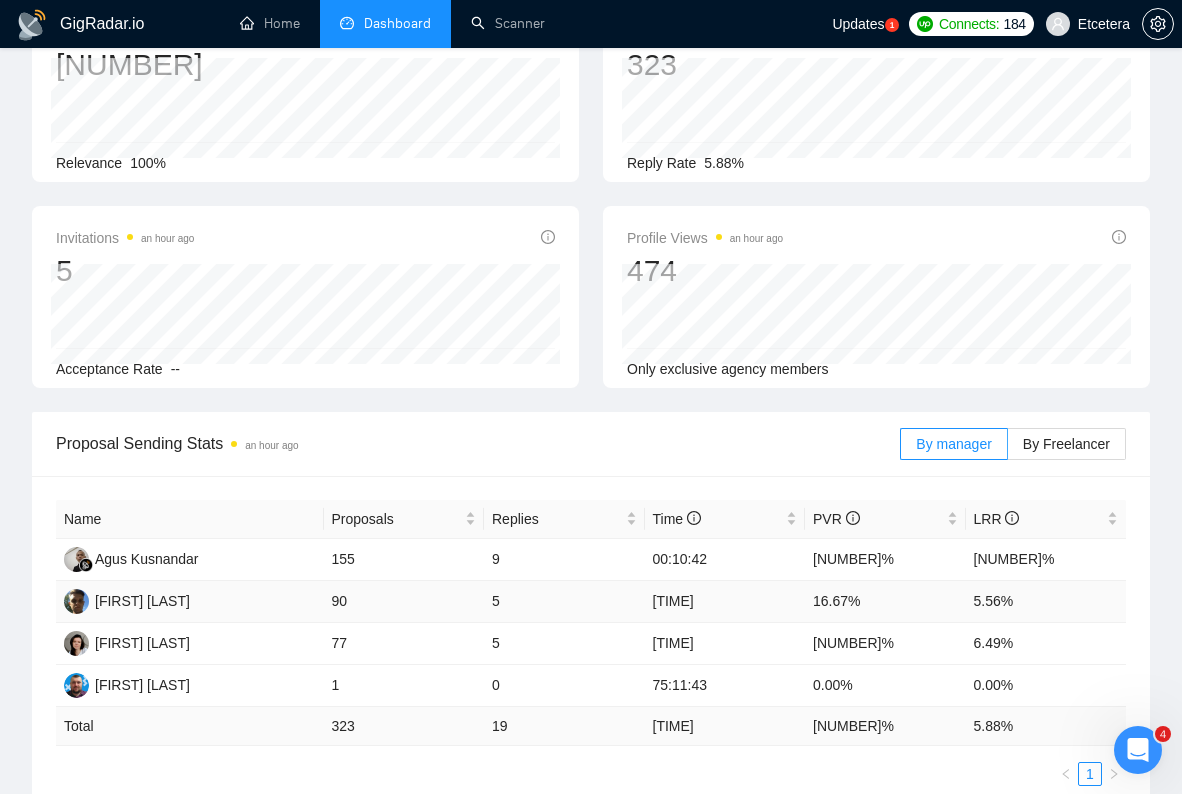 scroll, scrollTop: 327, scrollLeft: 0, axis: vertical 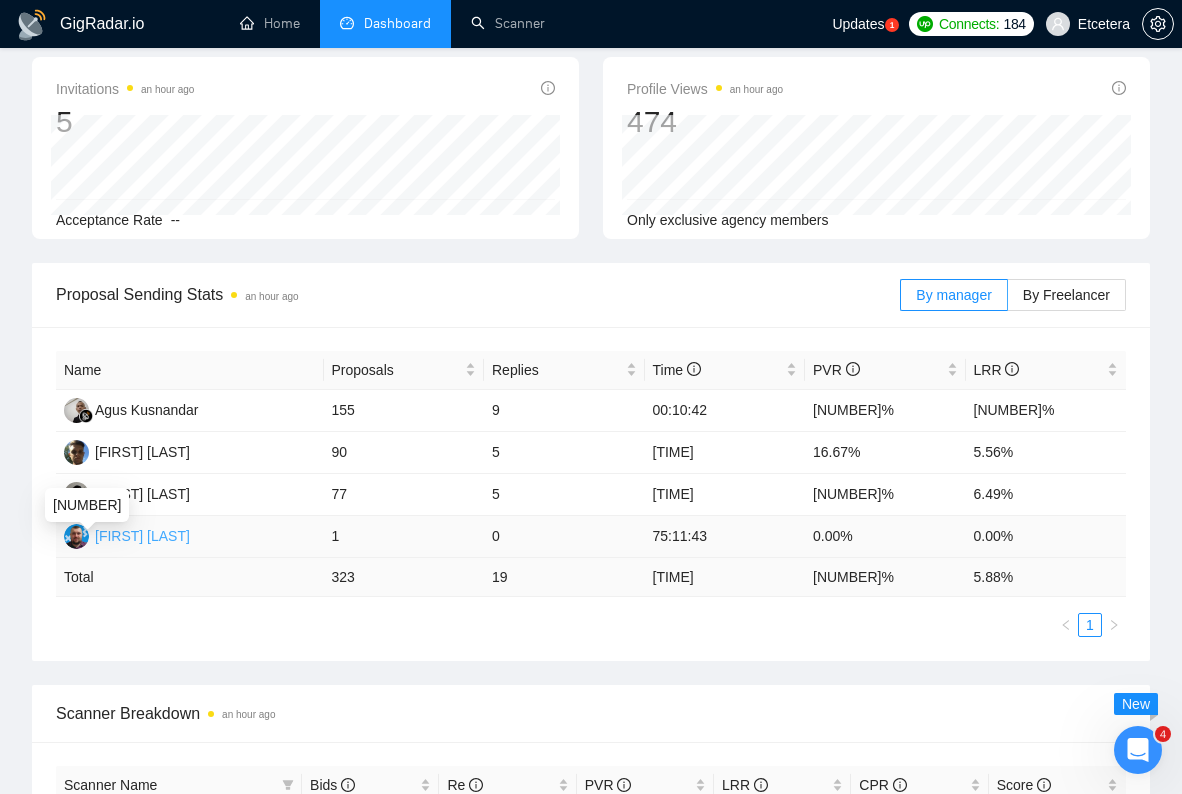 click on "[FIRST] [LAST]" at bounding box center (142, 536) 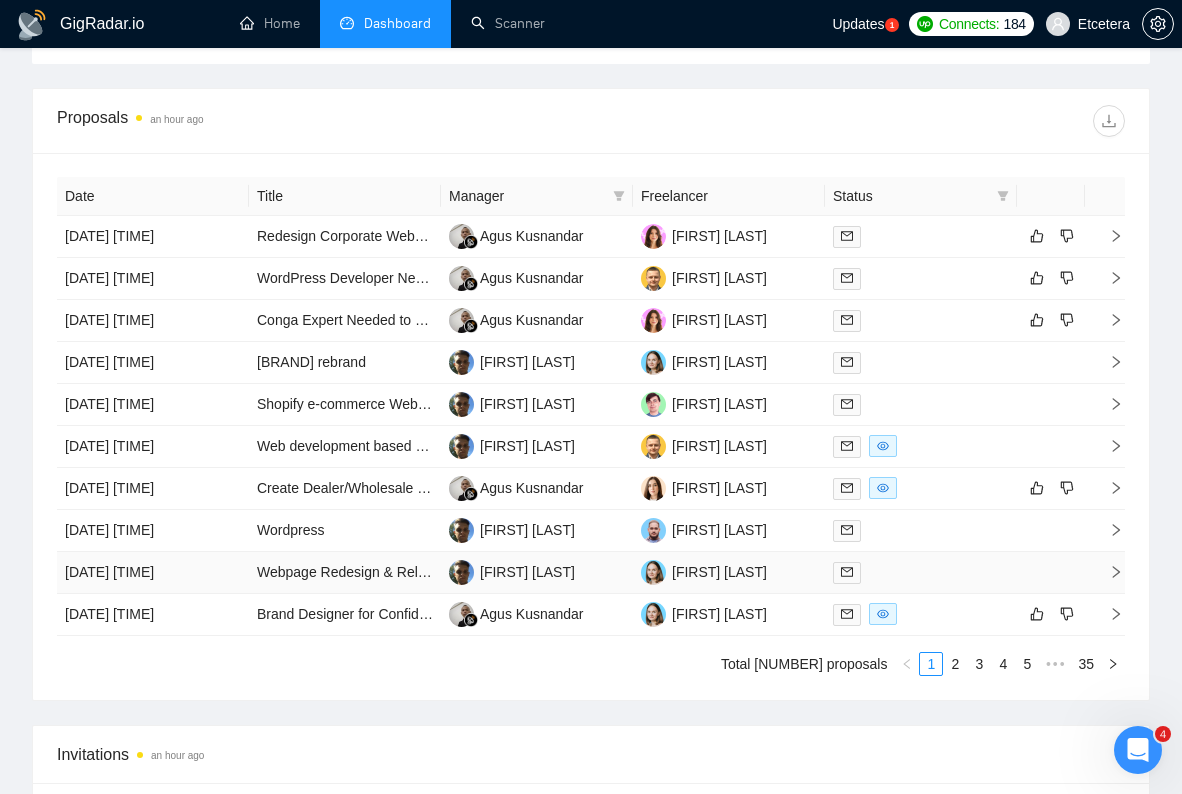 scroll, scrollTop: 1388, scrollLeft: 0, axis: vertical 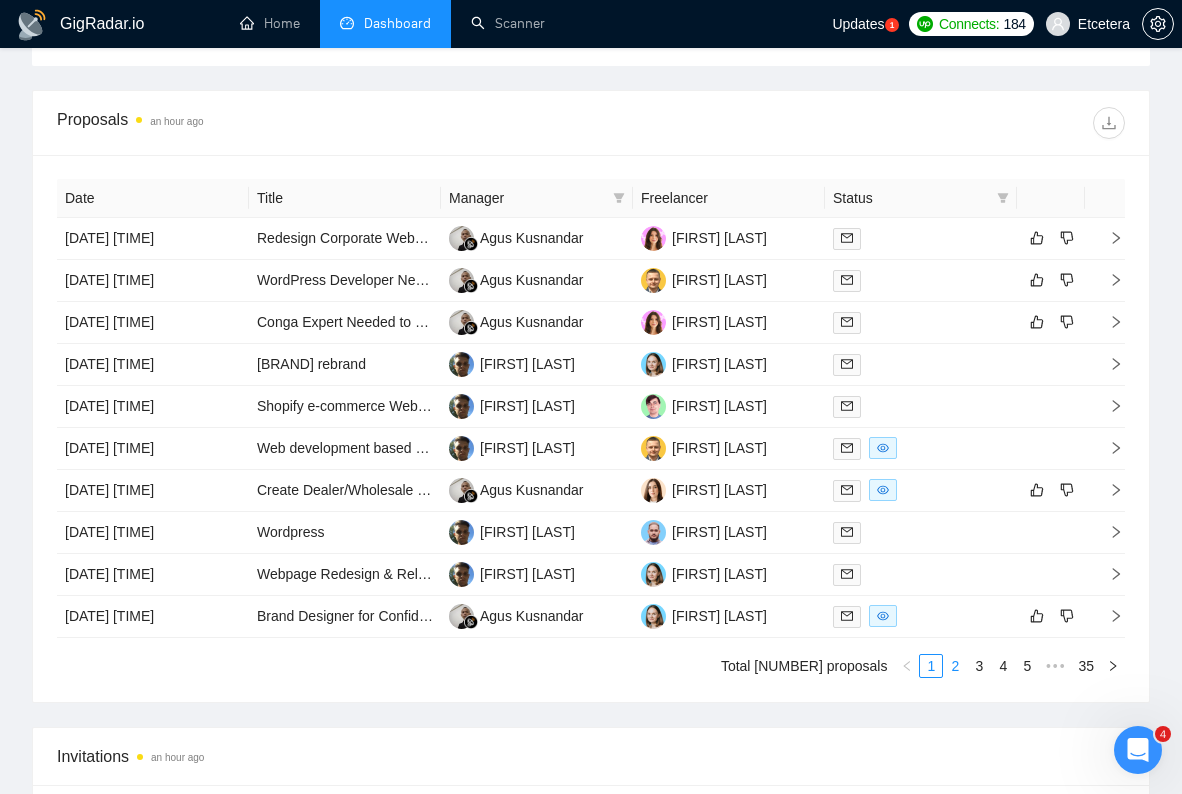 click on "2" at bounding box center (955, 666) 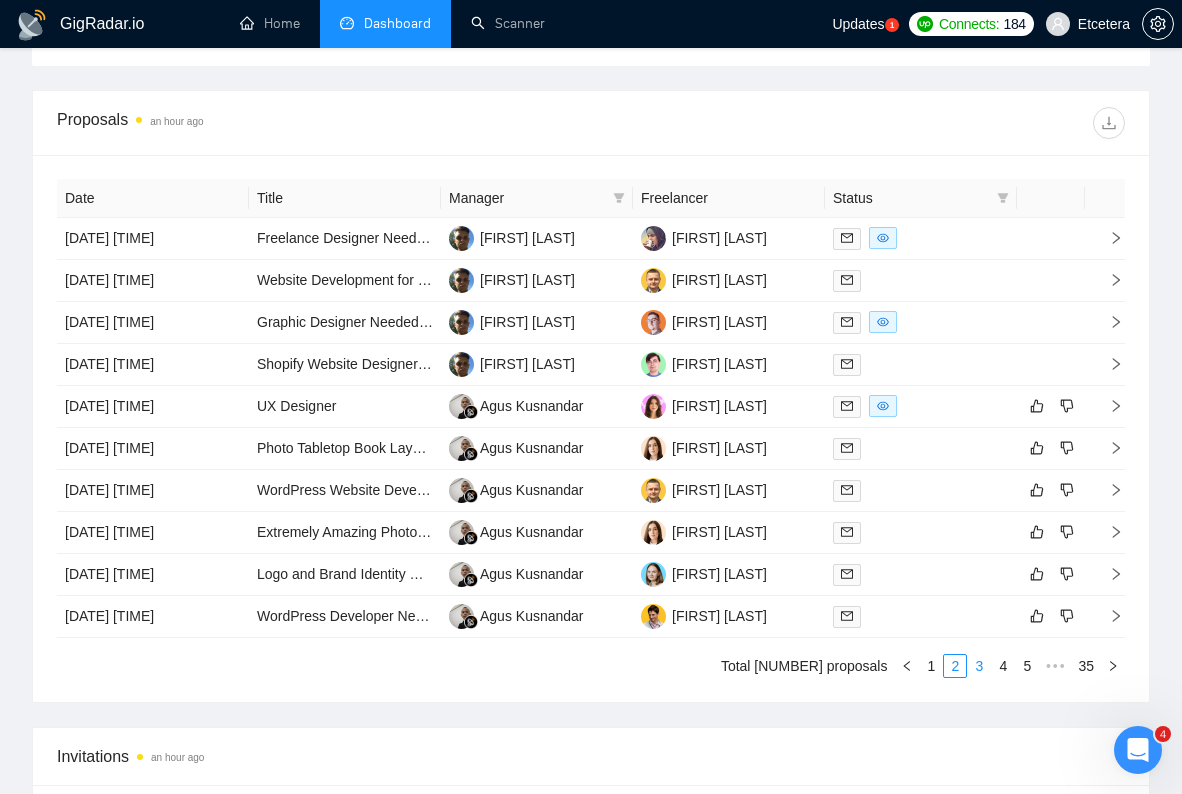 click on "3" at bounding box center (979, 666) 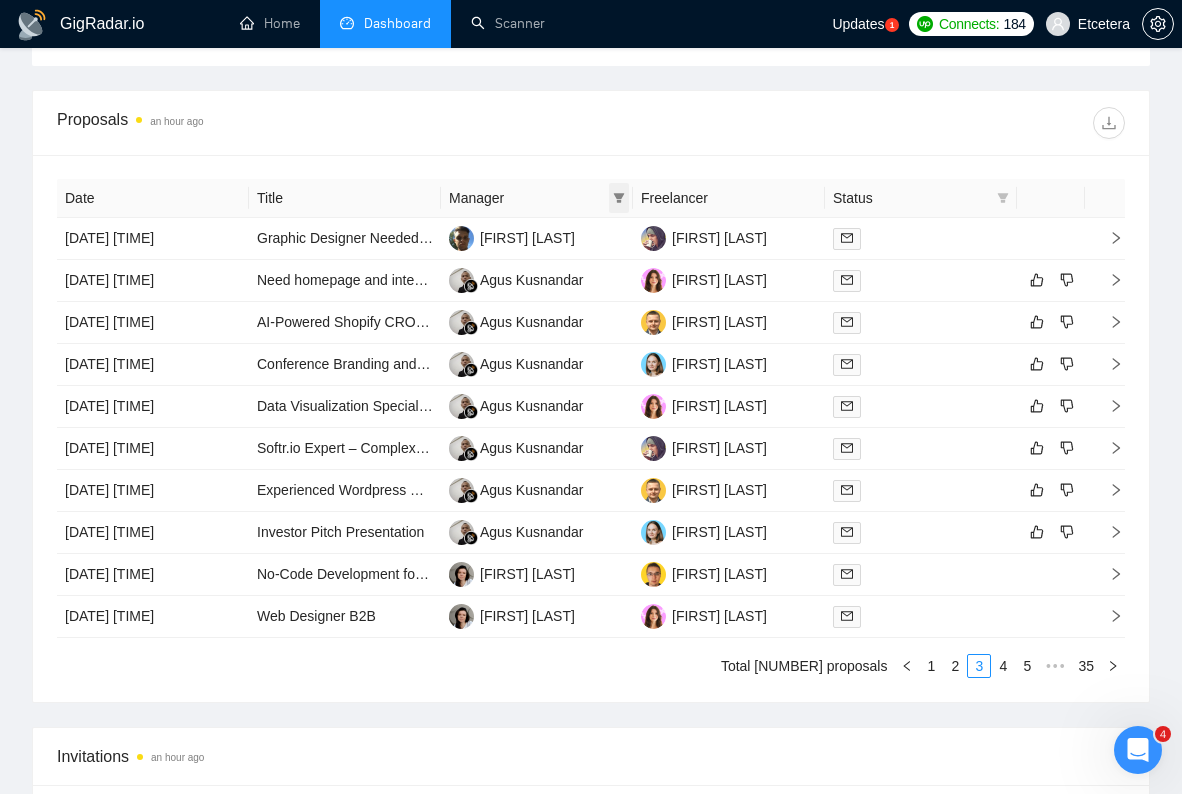 click 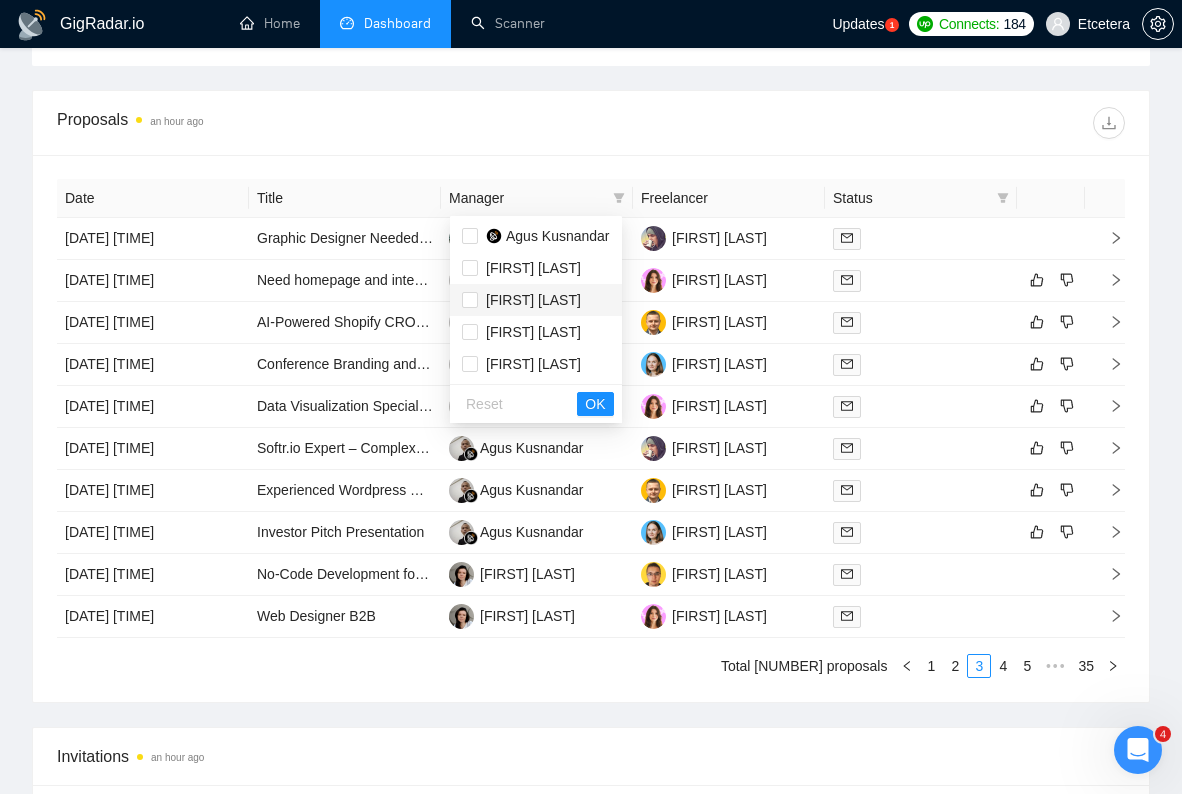 click on "[FIRST] [LAST]" at bounding box center [533, 300] 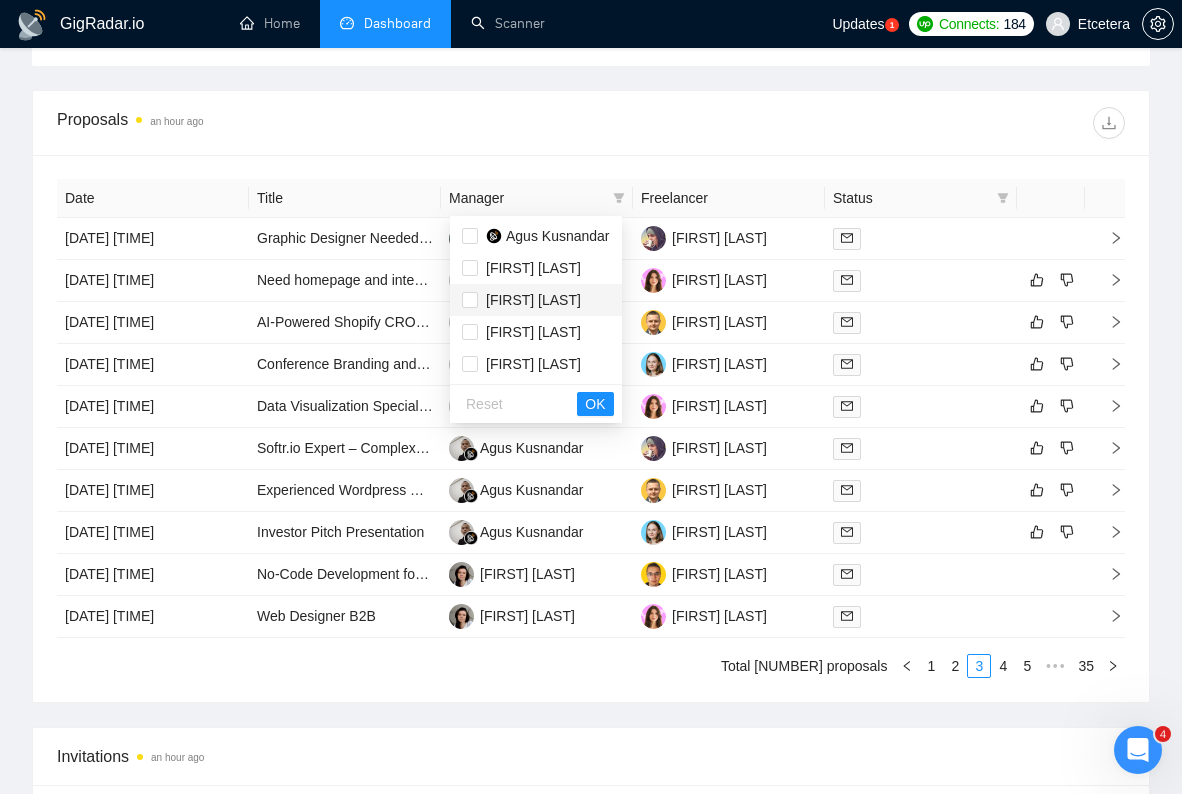 checkbox on "true" 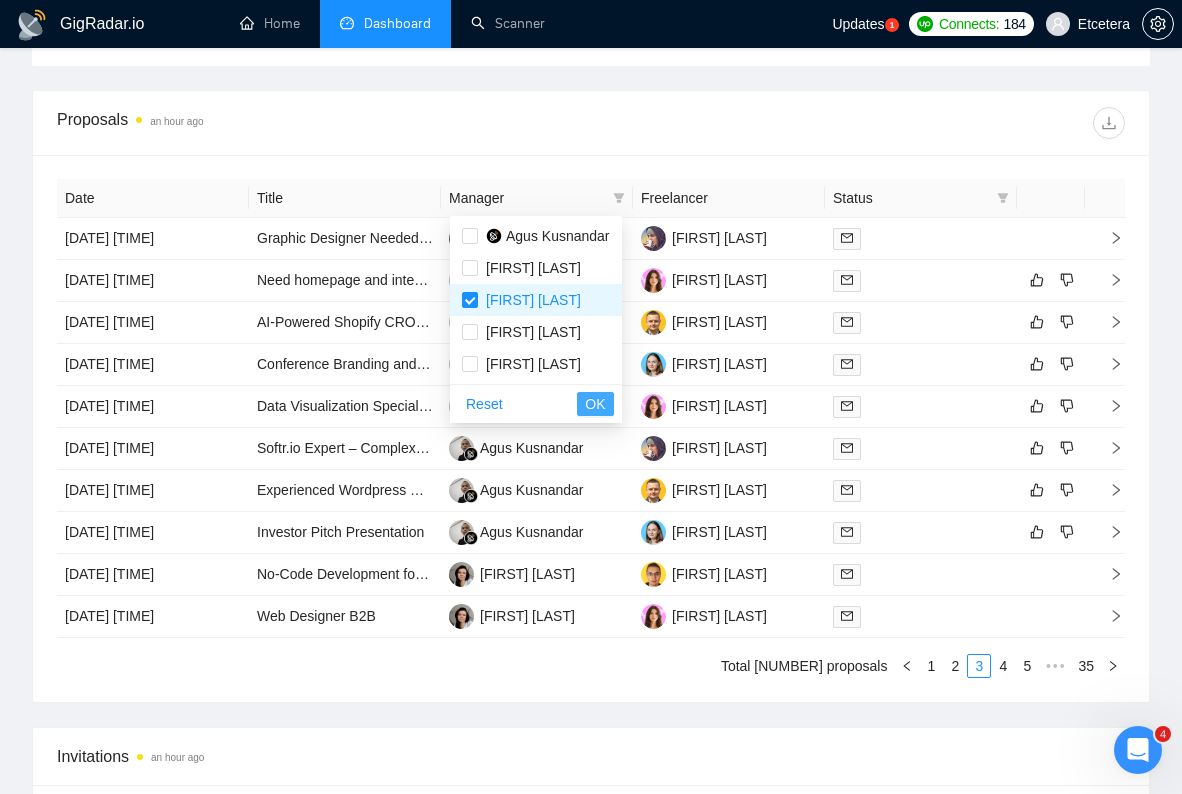click on "OK" at bounding box center (595, 404) 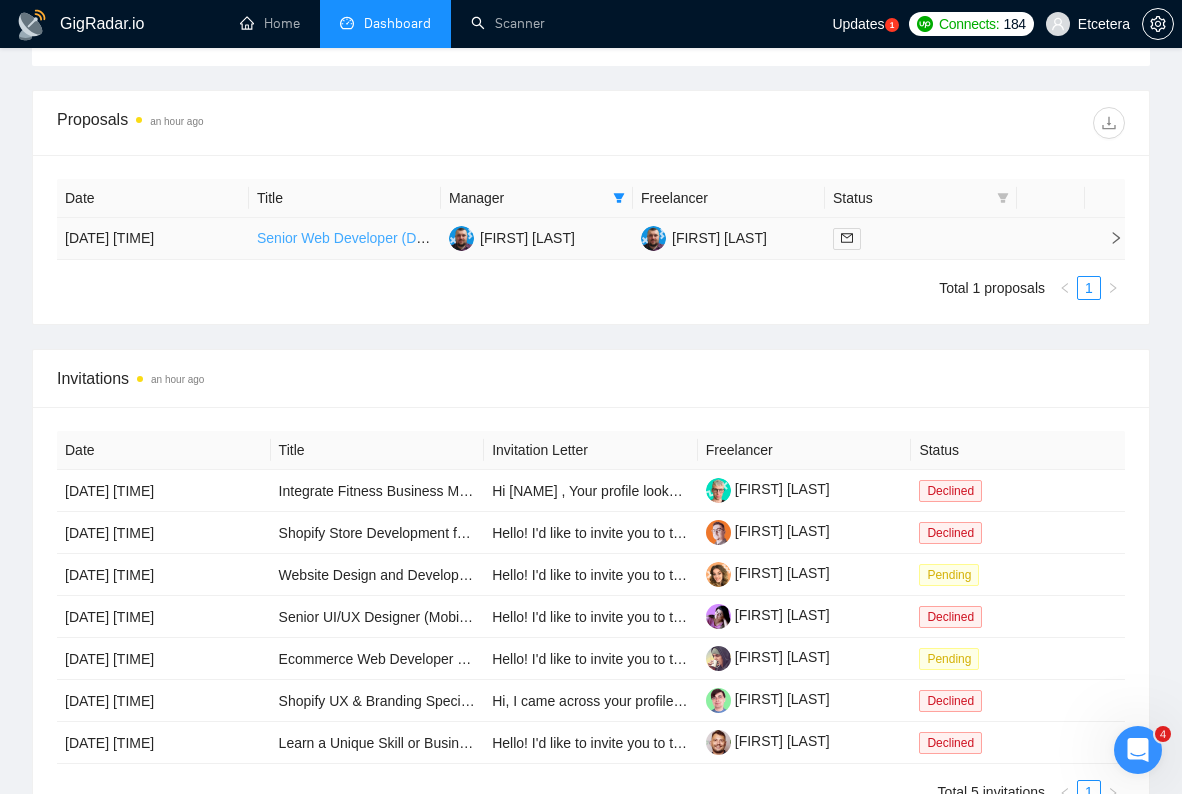 click on "Senior Web Developer (Drupal + WordPress)" at bounding box center [397, 238] 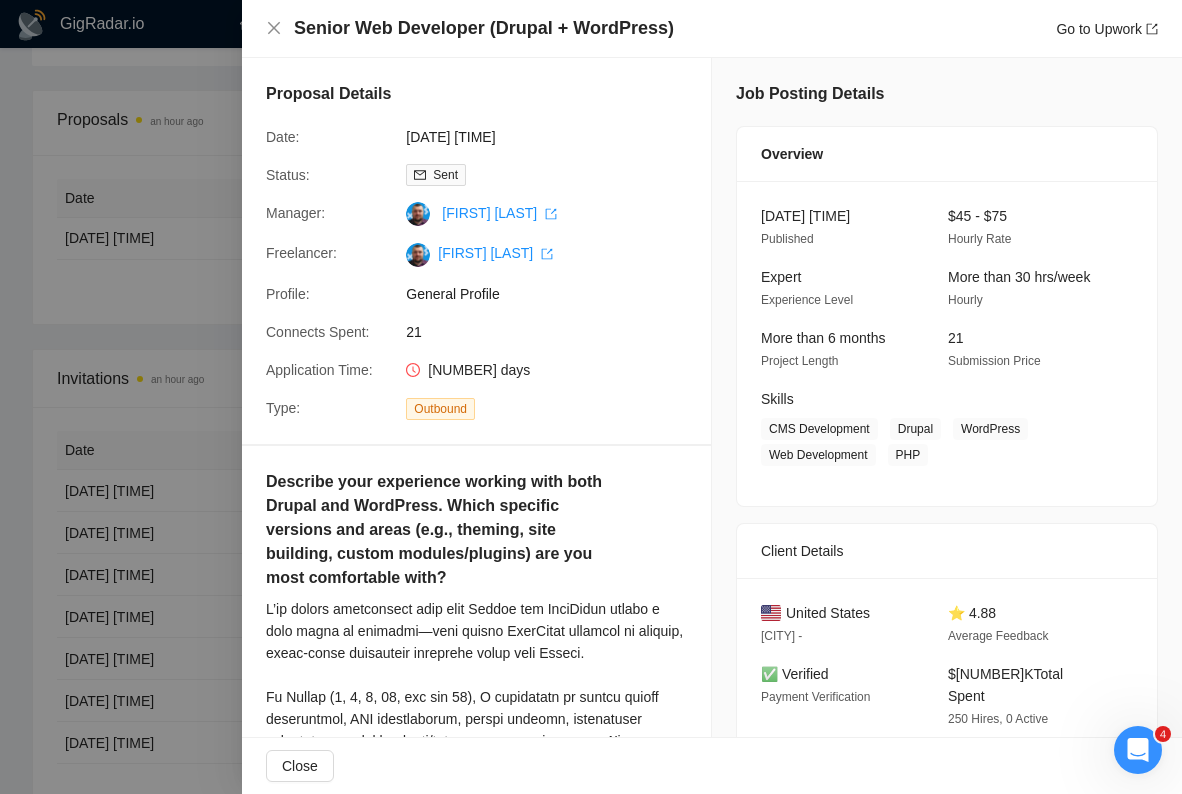 click at bounding box center [591, 397] 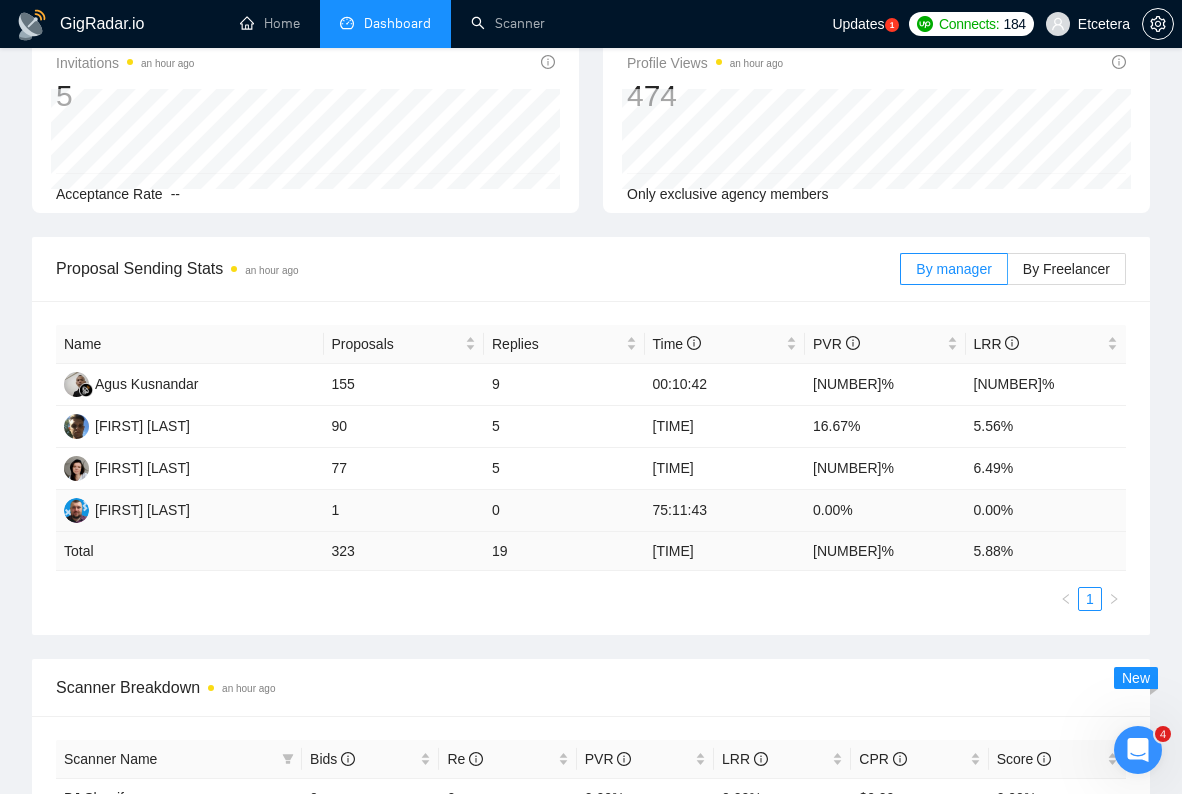 scroll, scrollTop: 0, scrollLeft: 0, axis: both 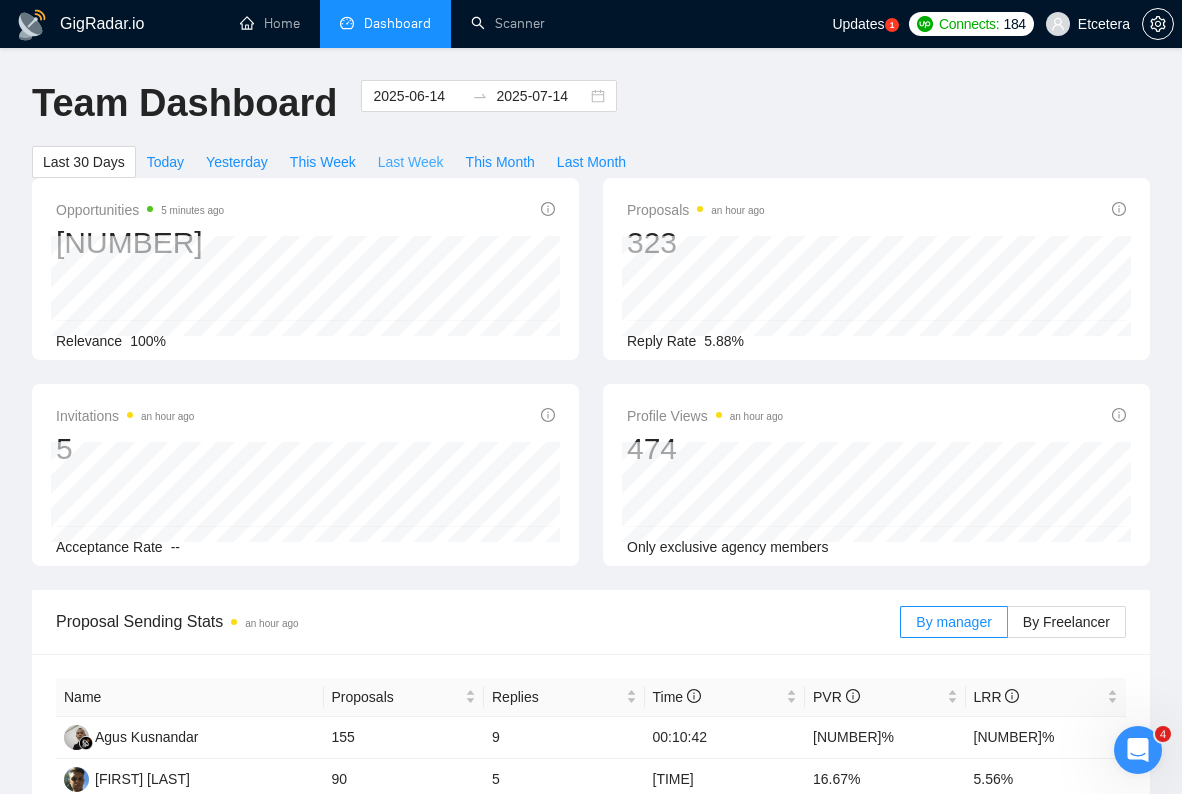 click on "Last Week" at bounding box center [411, 162] 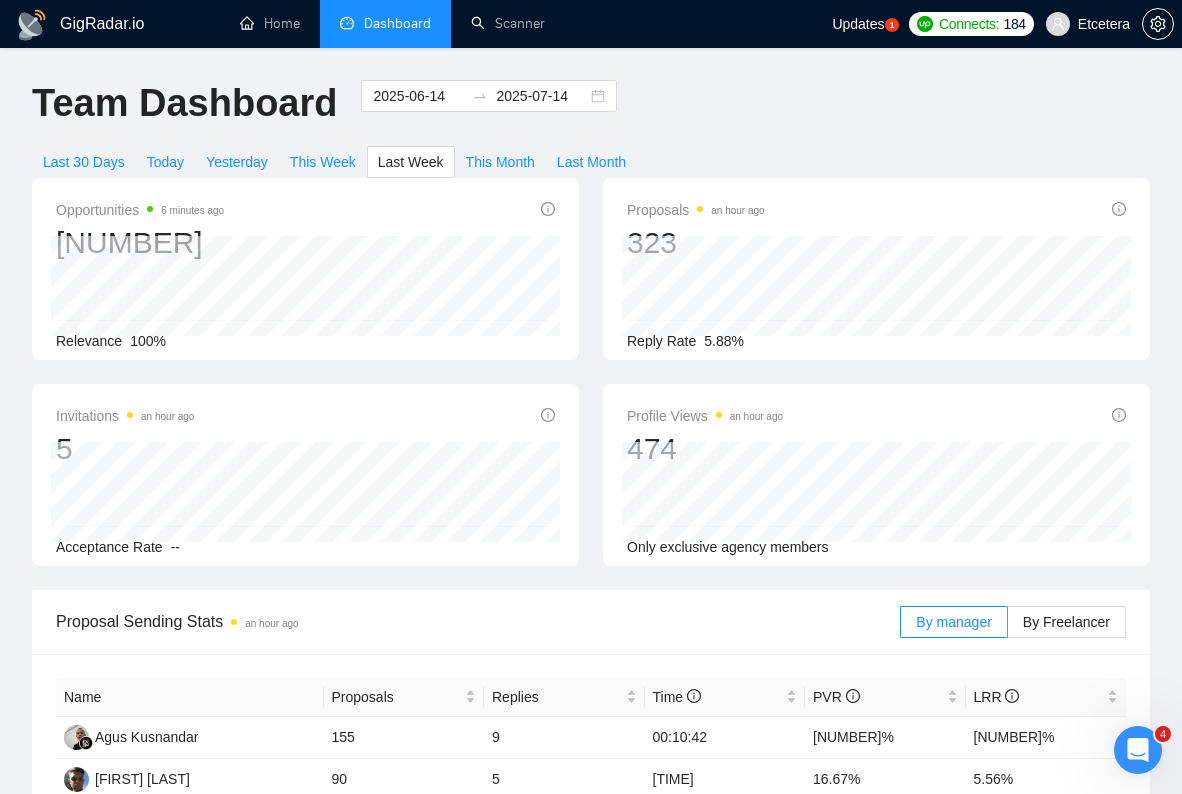 type on "[DATE]" 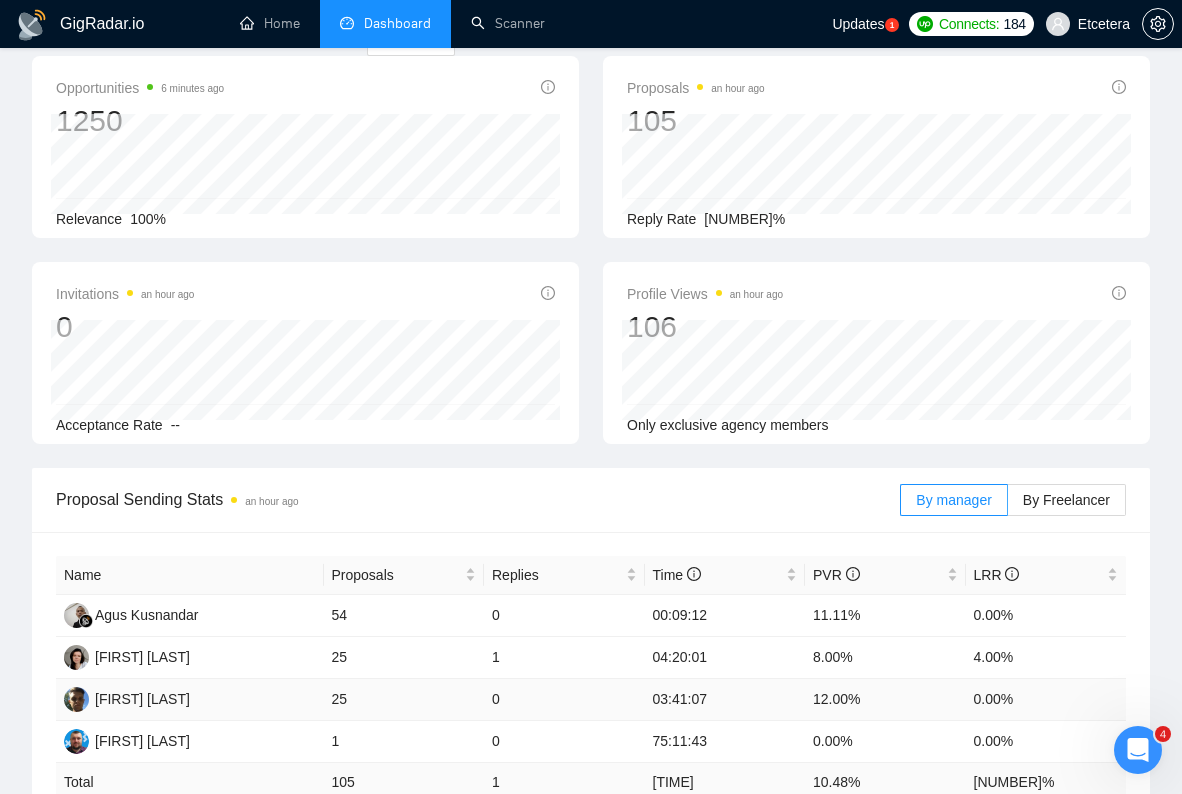 scroll, scrollTop: 0, scrollLeft: 0, axis: both 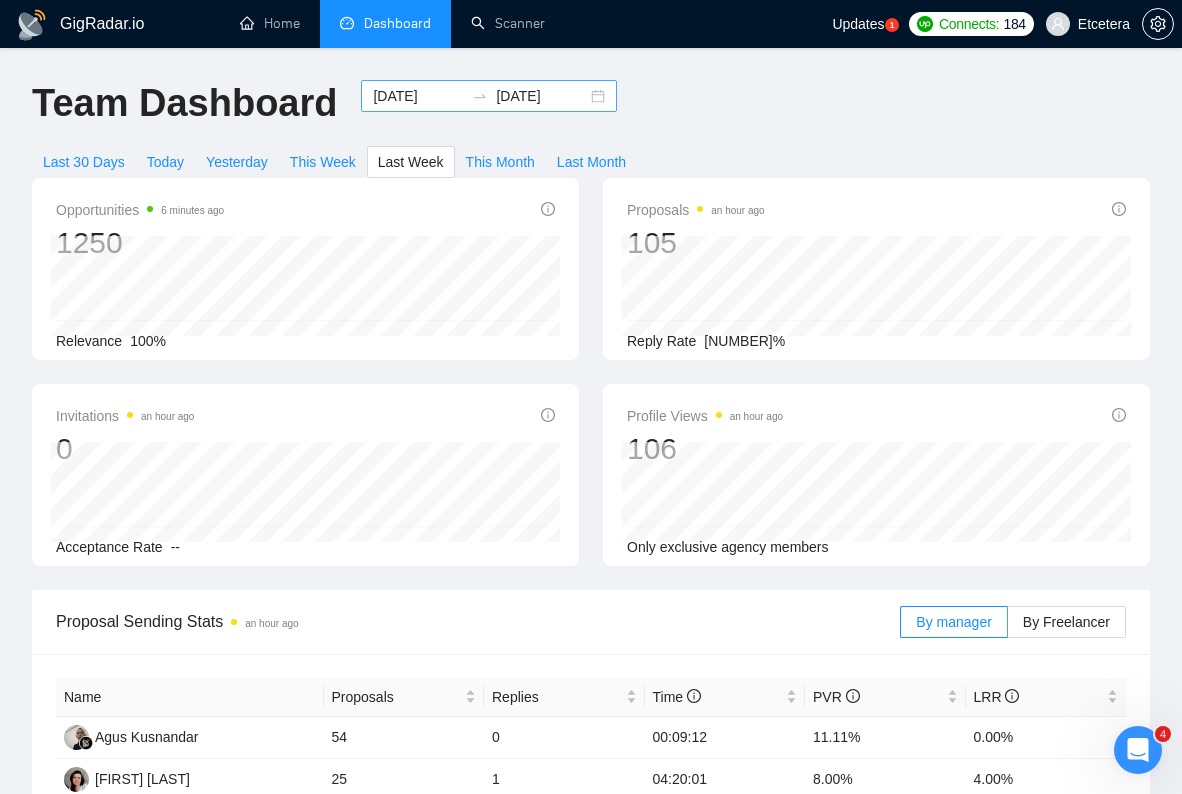 click on "[DATE]" at bounding box center (418, 96) 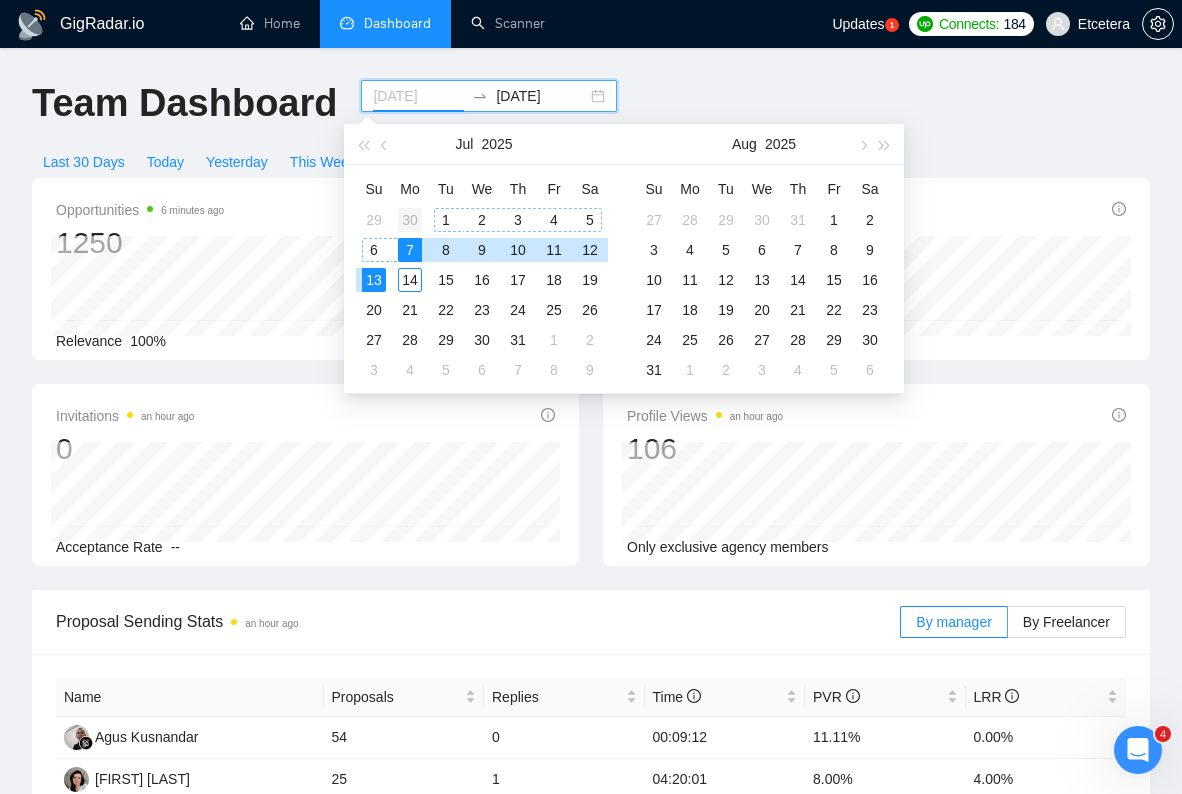 type on "[DATE]" 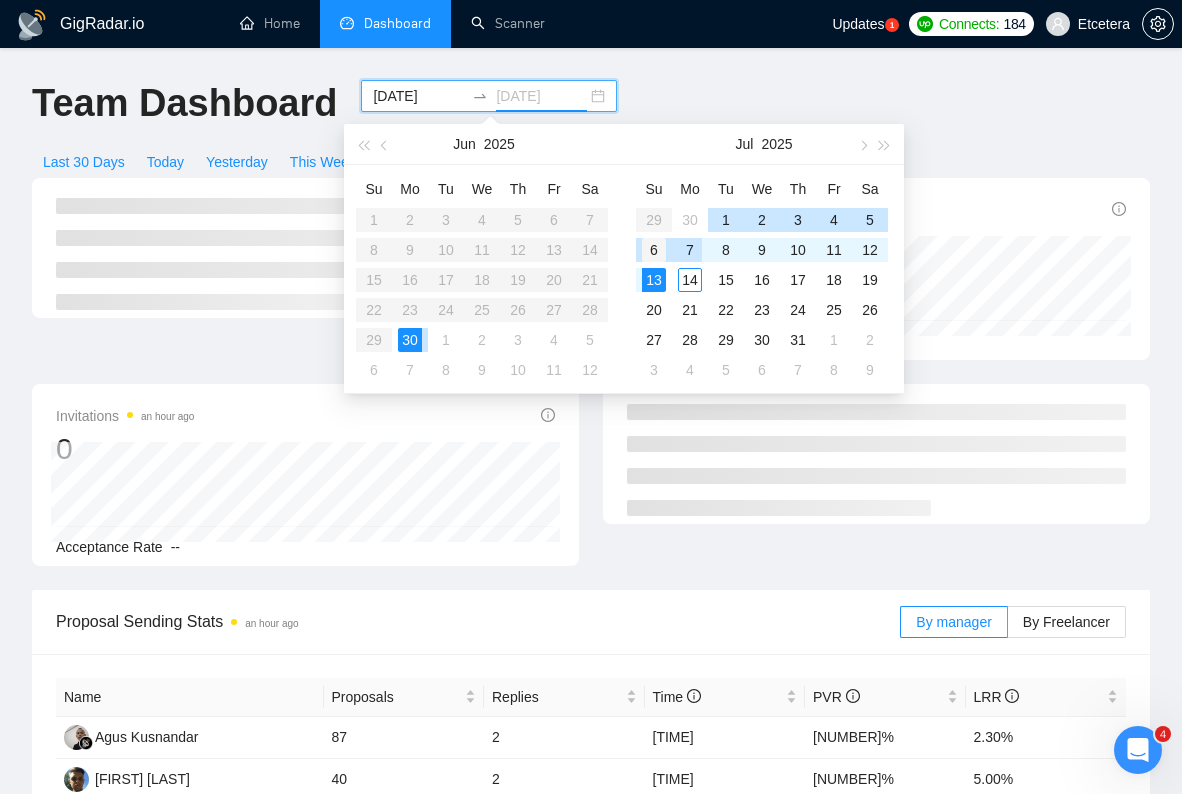 type on "[DATE]" 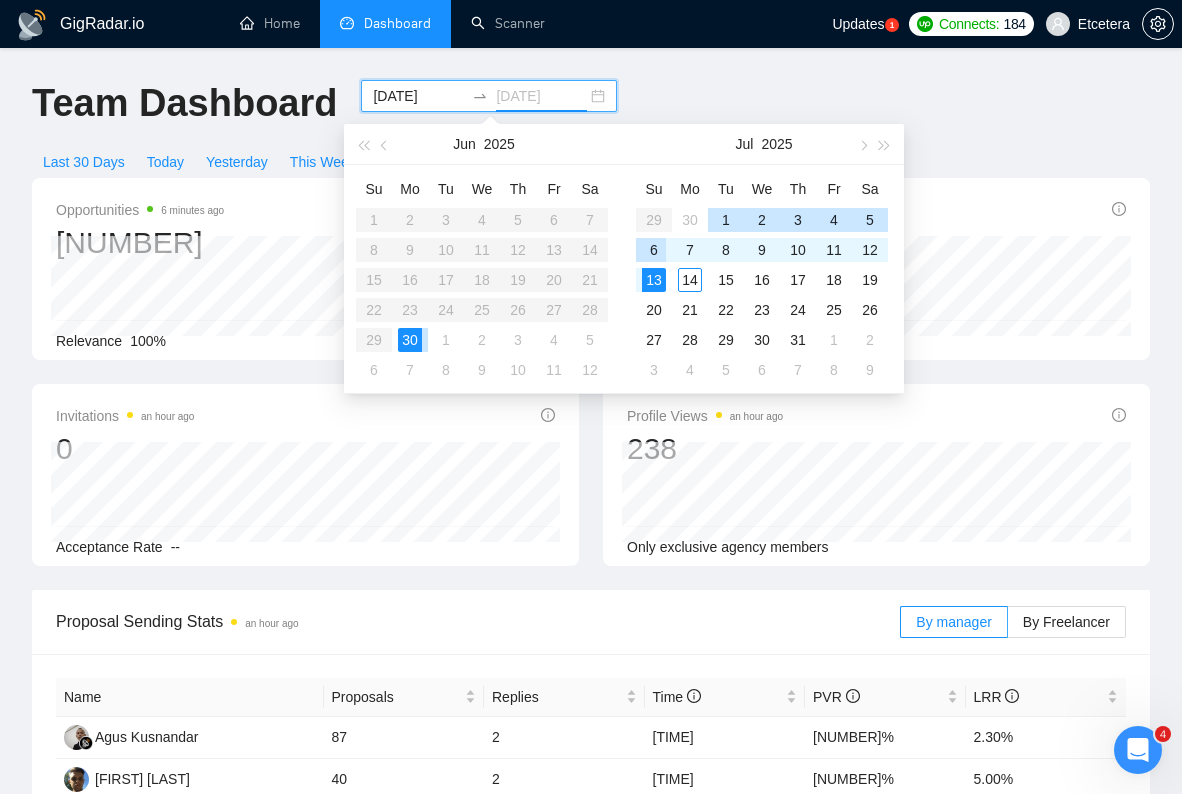 click on "6" at bounding box center [654, 250] 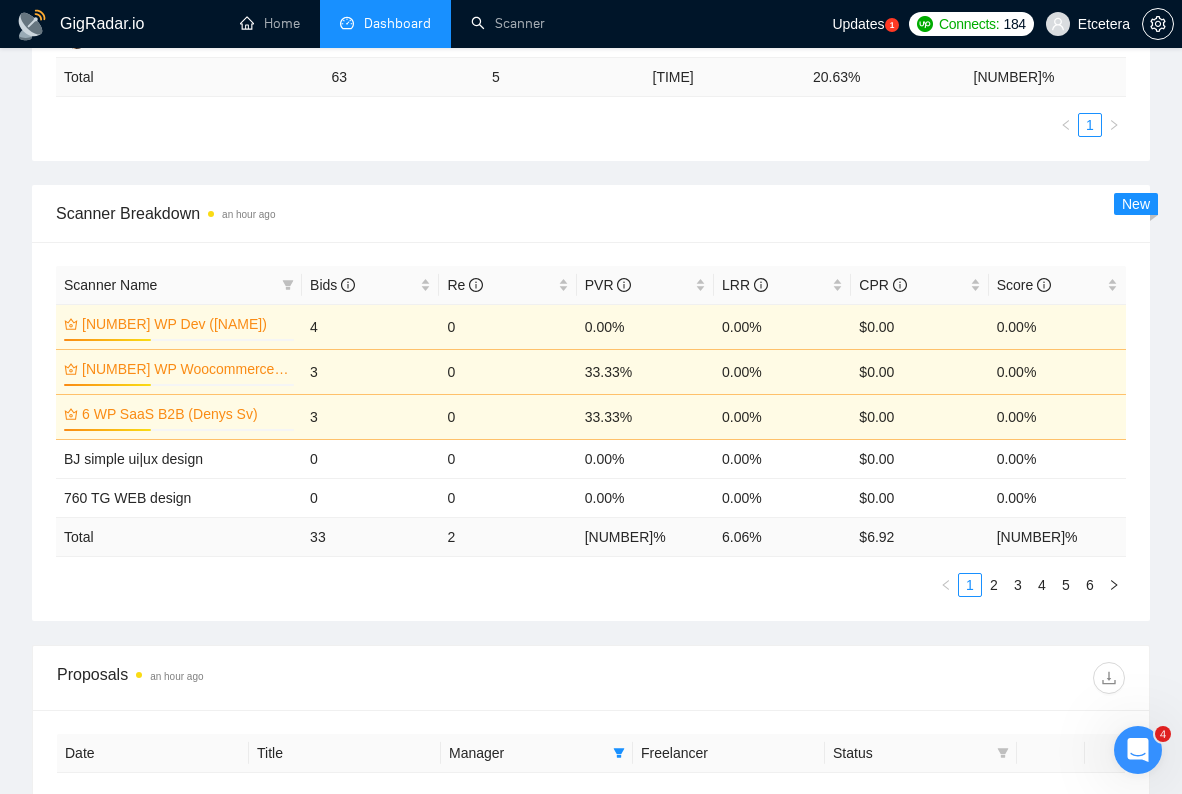 scroll, scrollTop: 0, scrollLeft: 0, axis: both 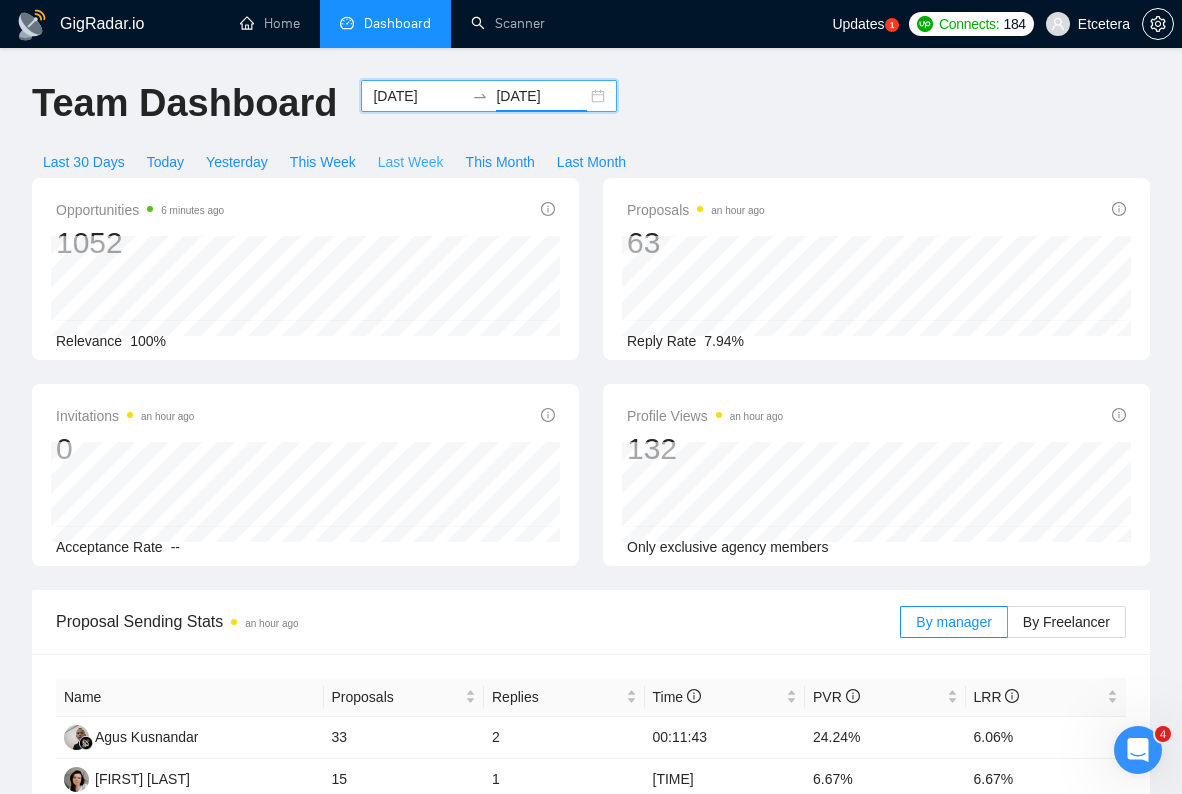 click on "Last Week" at bounding box center [411, 162] 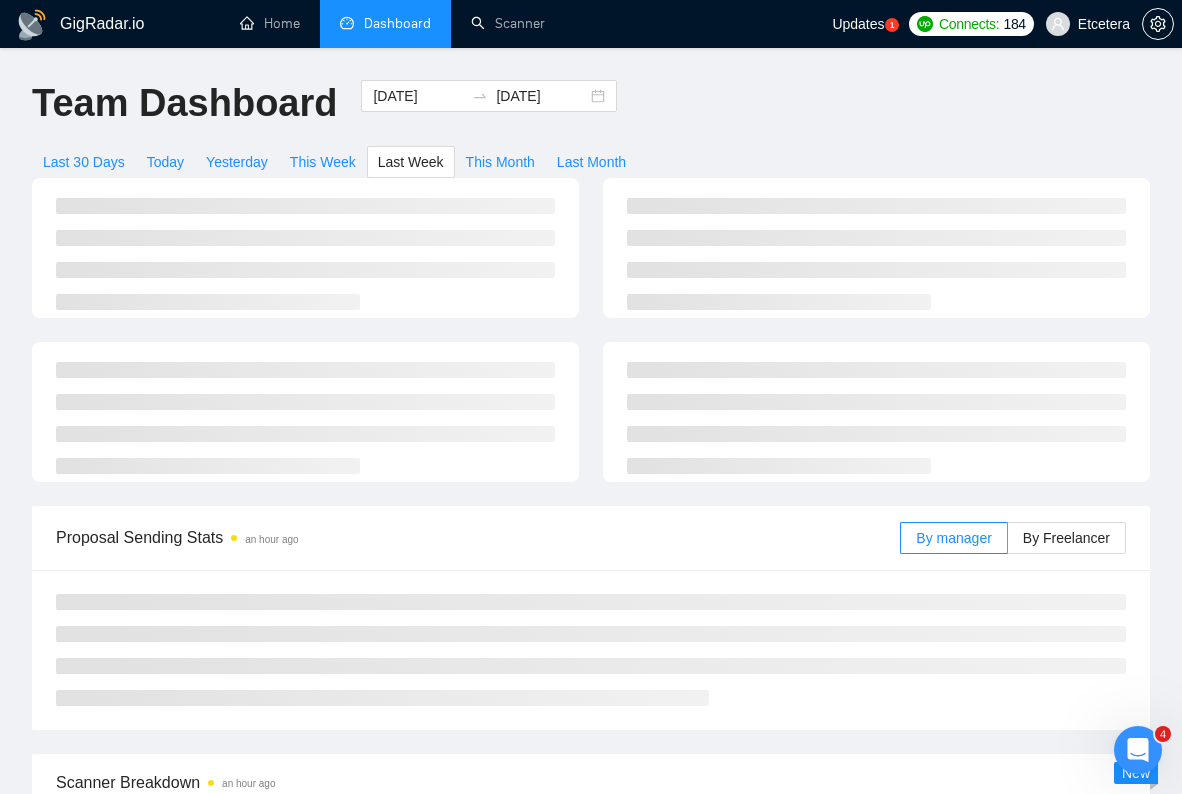 type on "[DATE]" 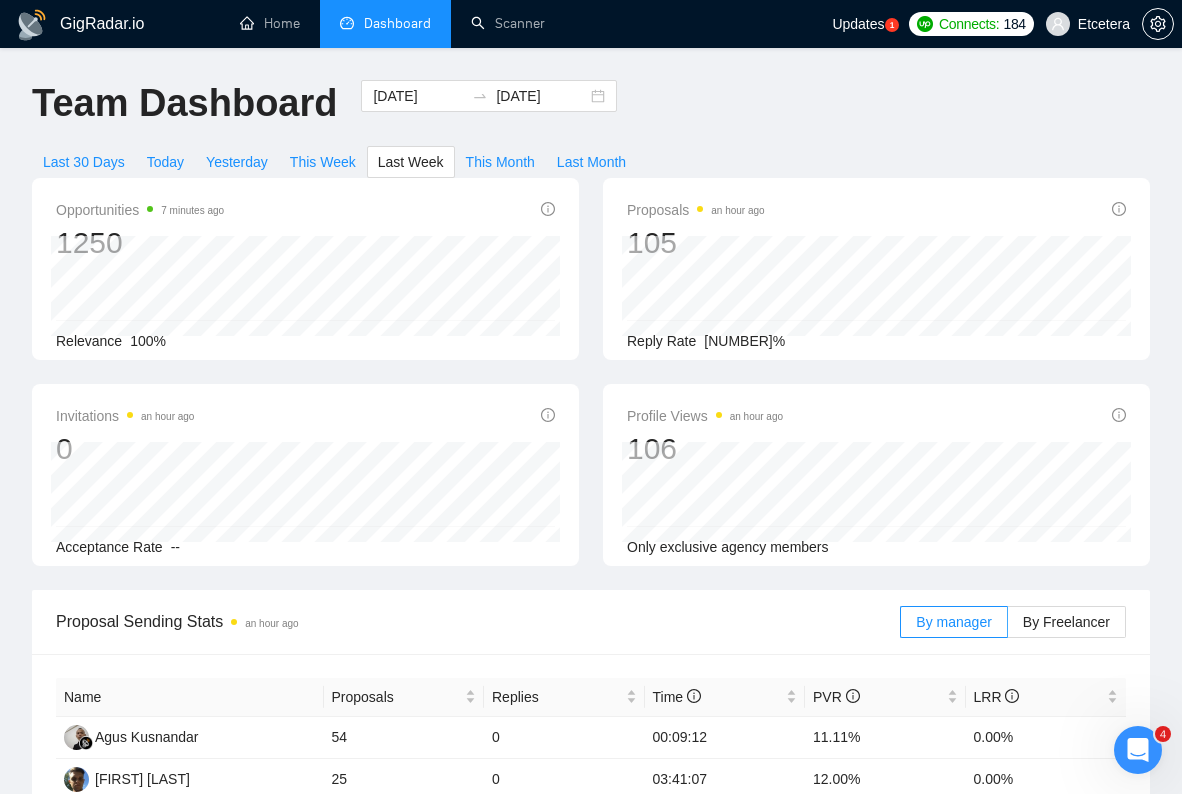 scroll, scrollTop: 34, scrollLeft: 0, axis: vertical 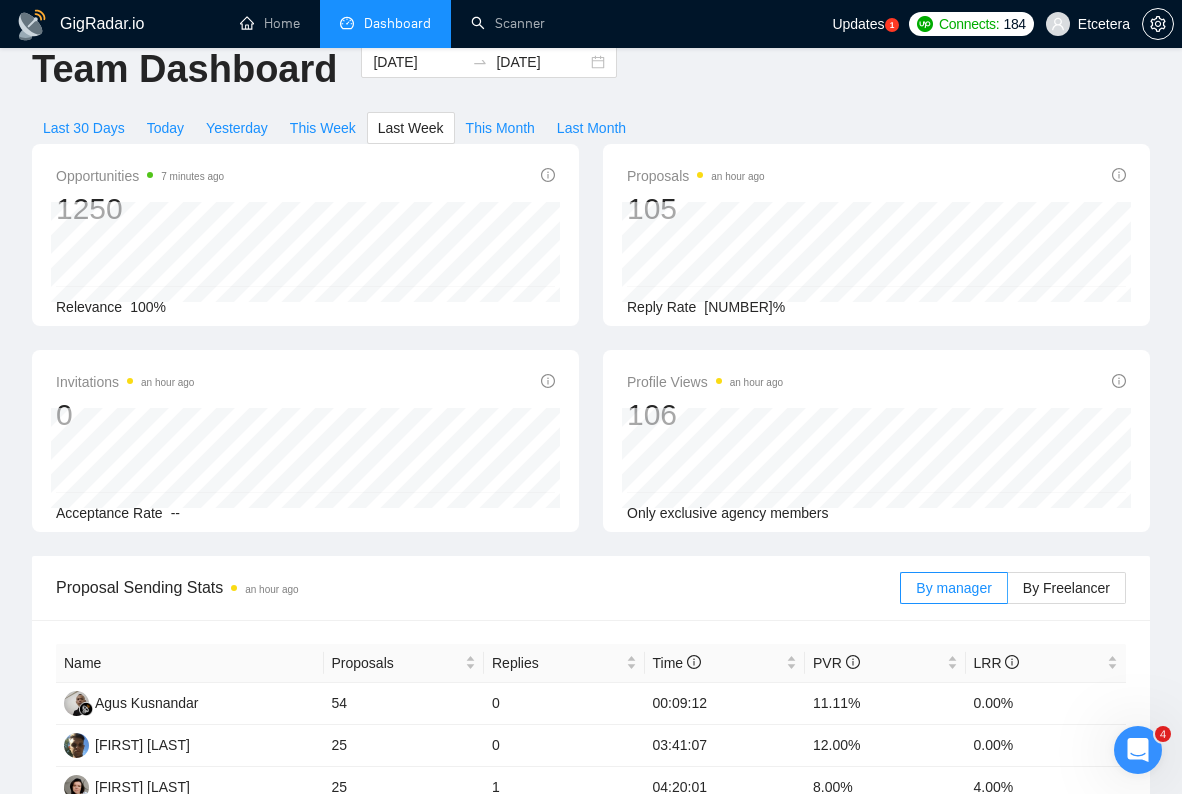 click 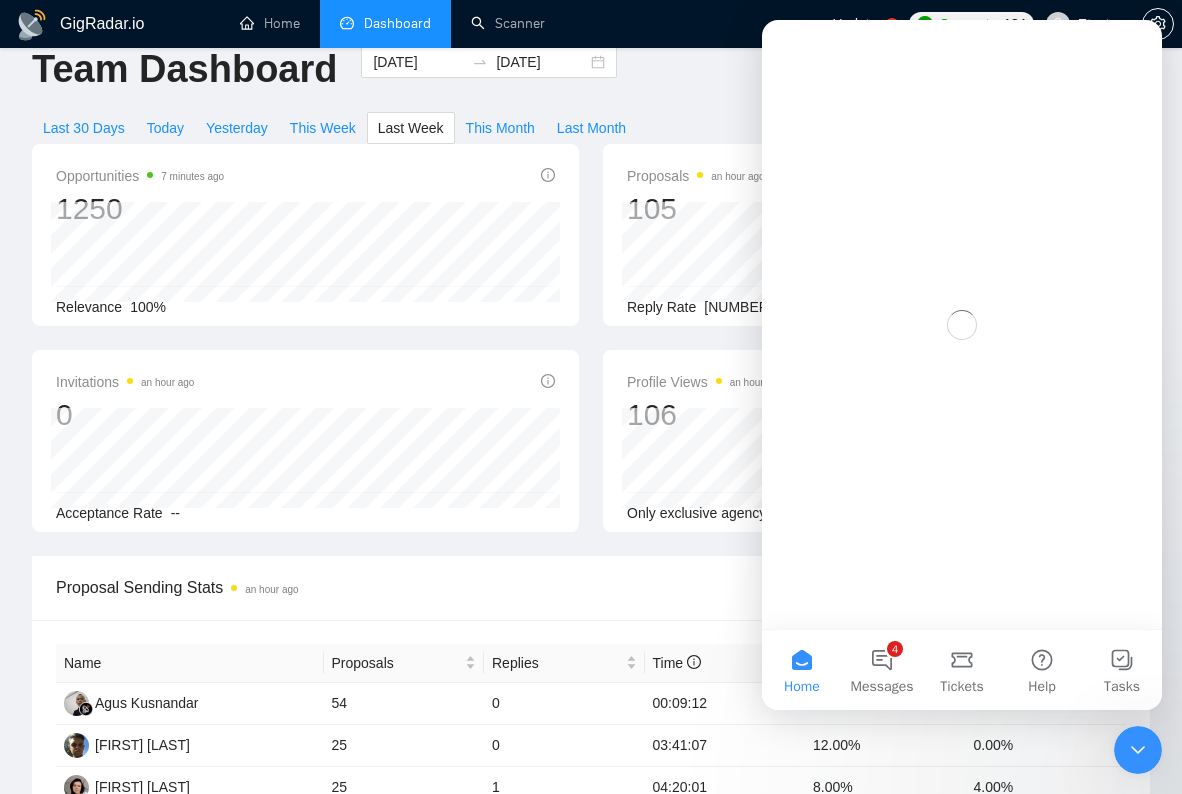scroll, scrollTop: 0, scrollLeft: 0, axis: both 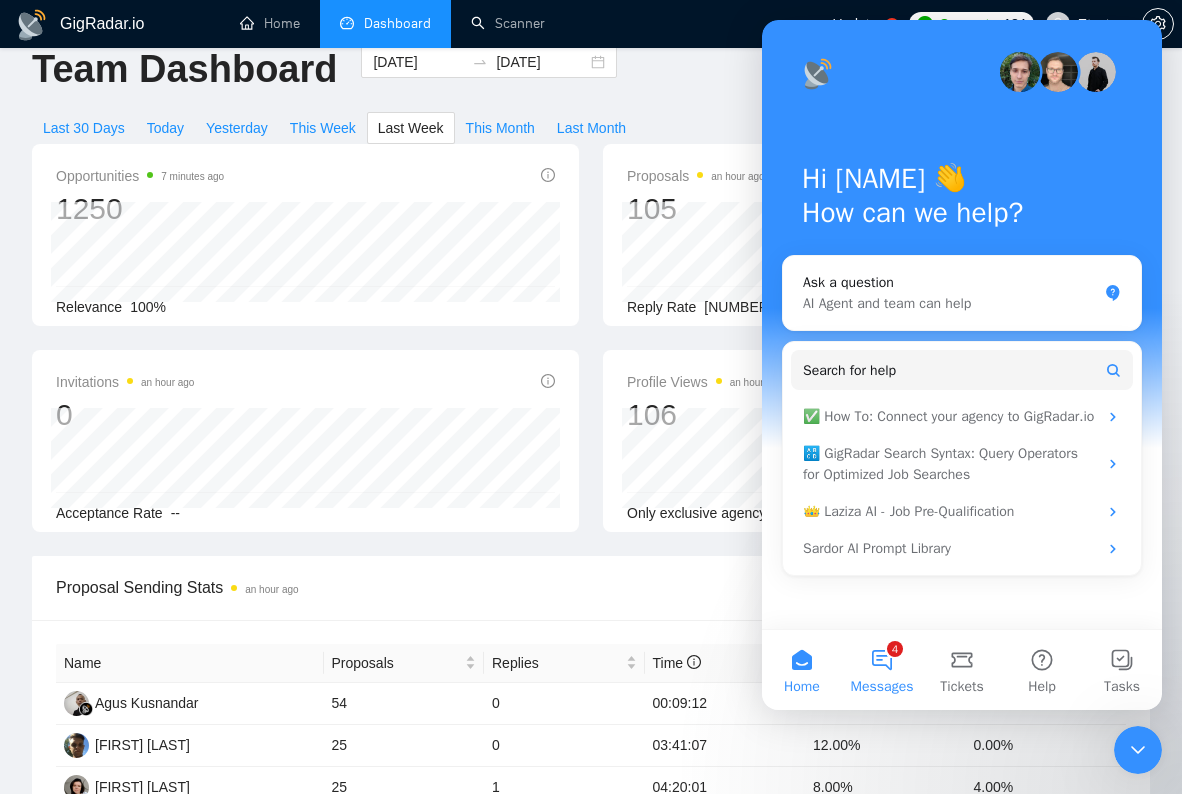 click on "[NUMBER] Messages" at bounding box center (882, 670) 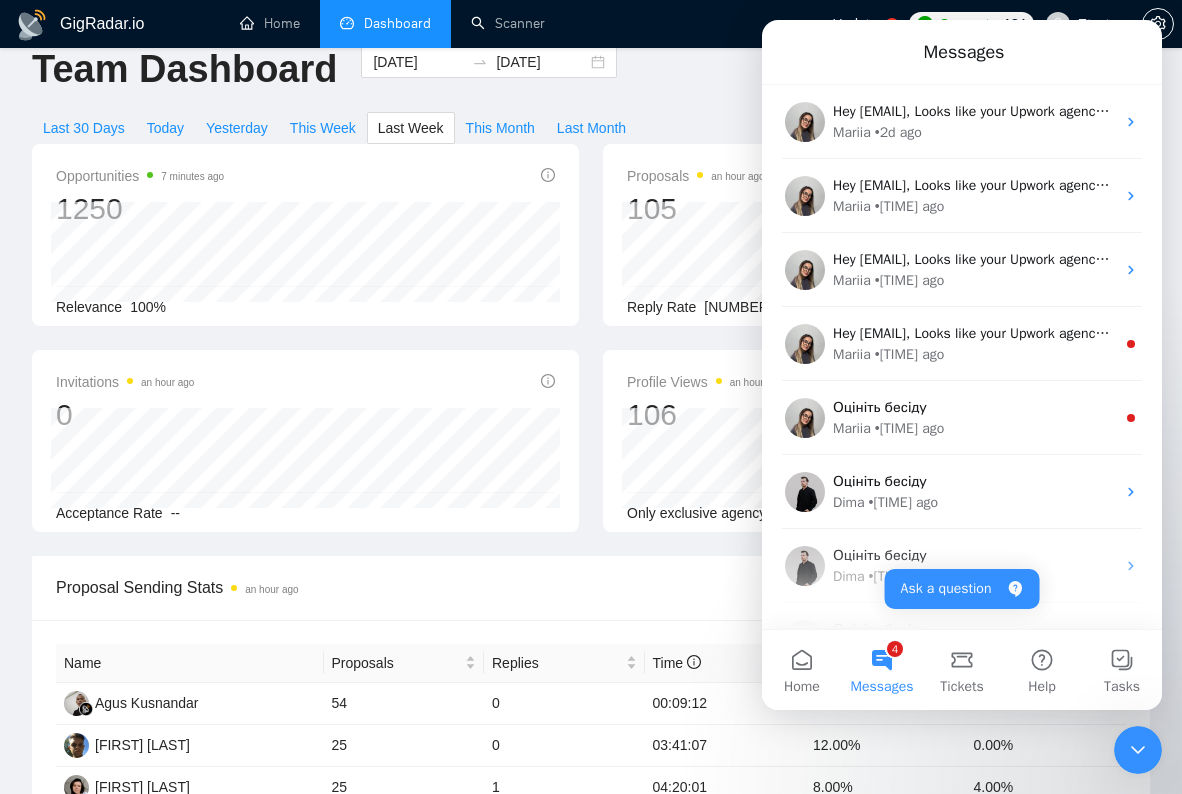 click on "Invitations [TIME] ago [NUMBER]   Acceptance Rate --" at bounding box center [305, 441] 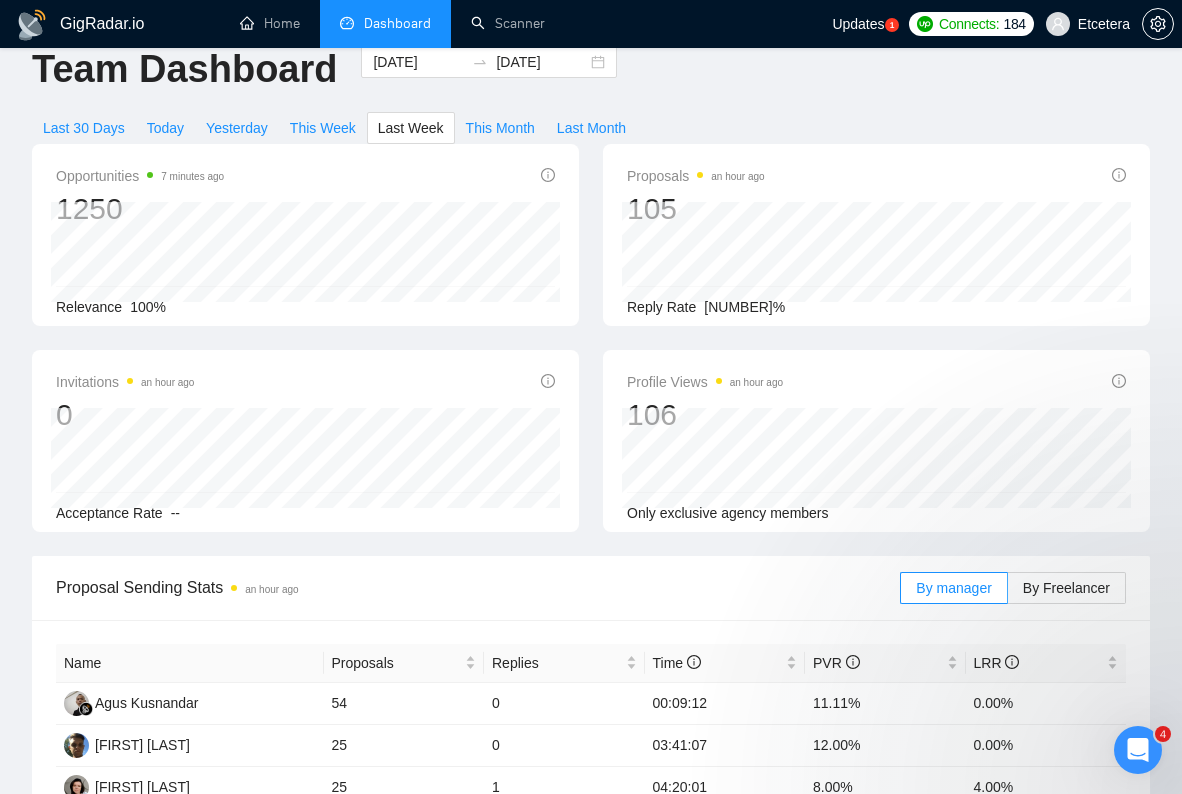 scroll, scrollTop: 0, scrollLeft: 0, axis: both 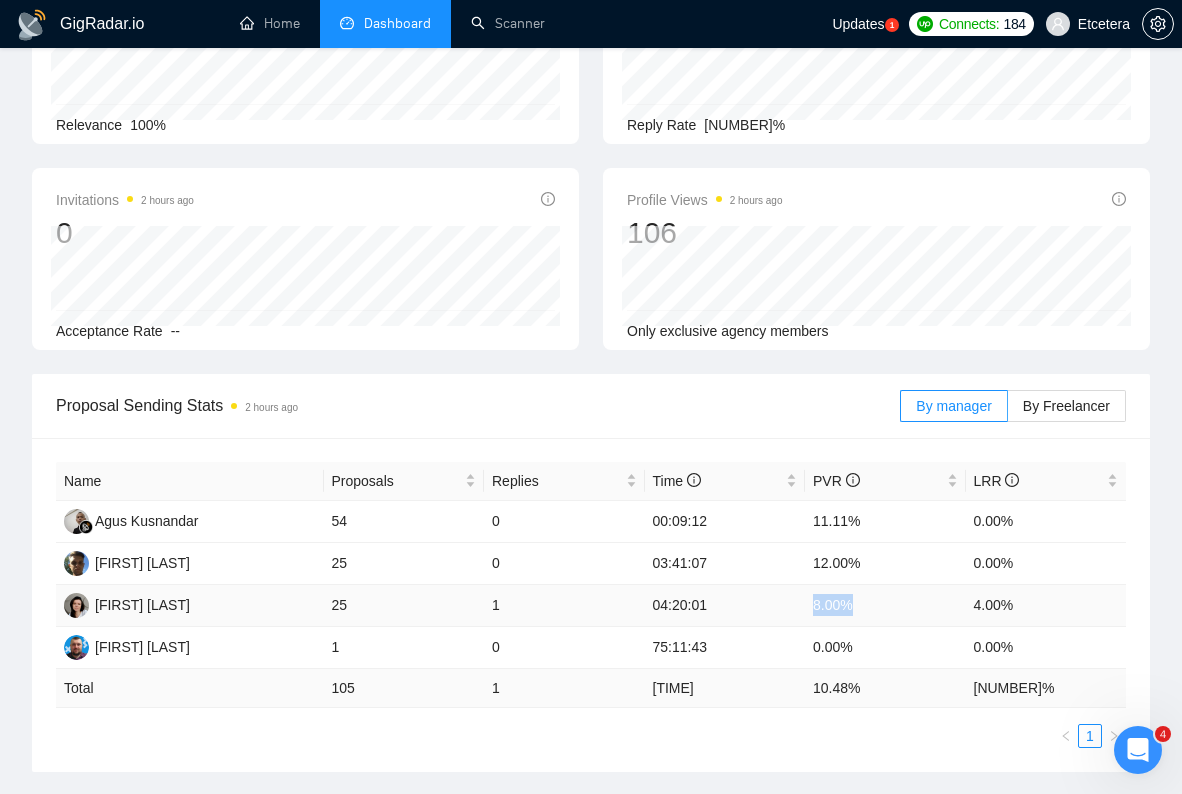drag, startPoint x: 811, startPoint y: 607, endPoint x: 859, endPoint y: 610, distance: 48.09366 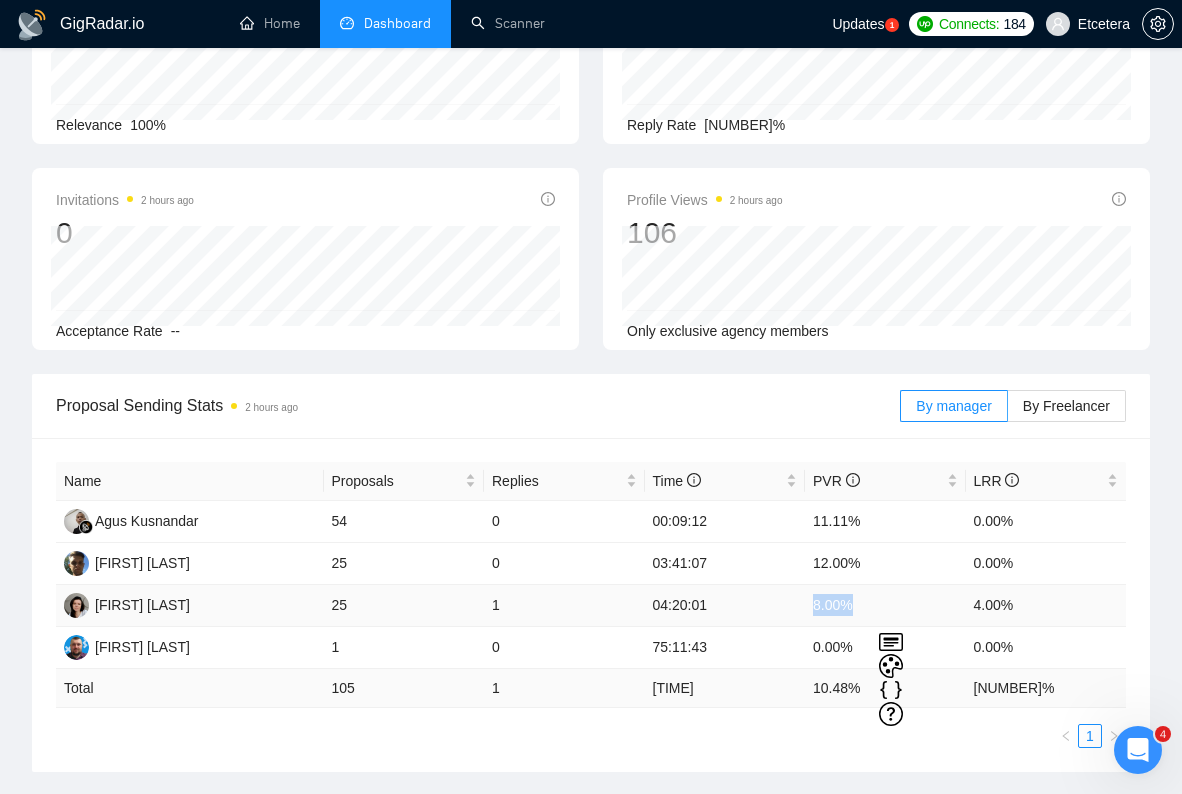 click on "8.00%" at bounding box center [885, 606] 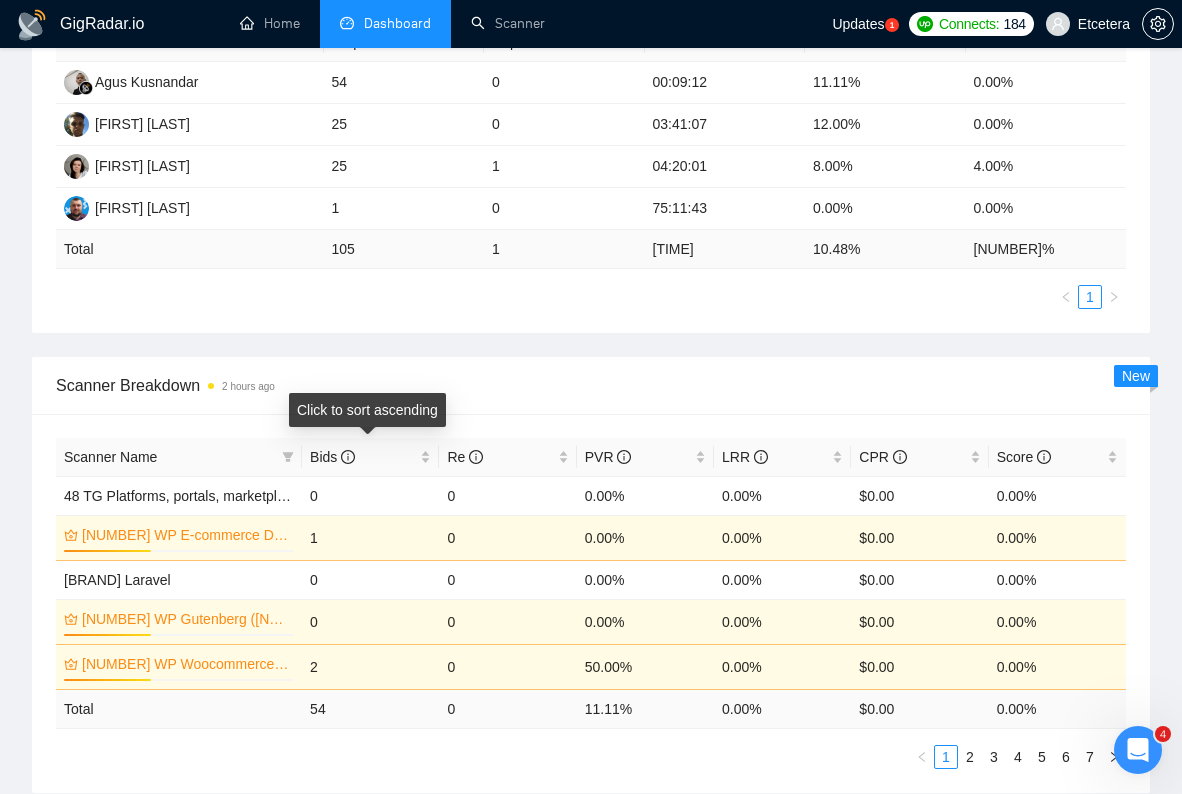 scroll, scrollTop: 663, scrollLeft: 0, axis: vertical 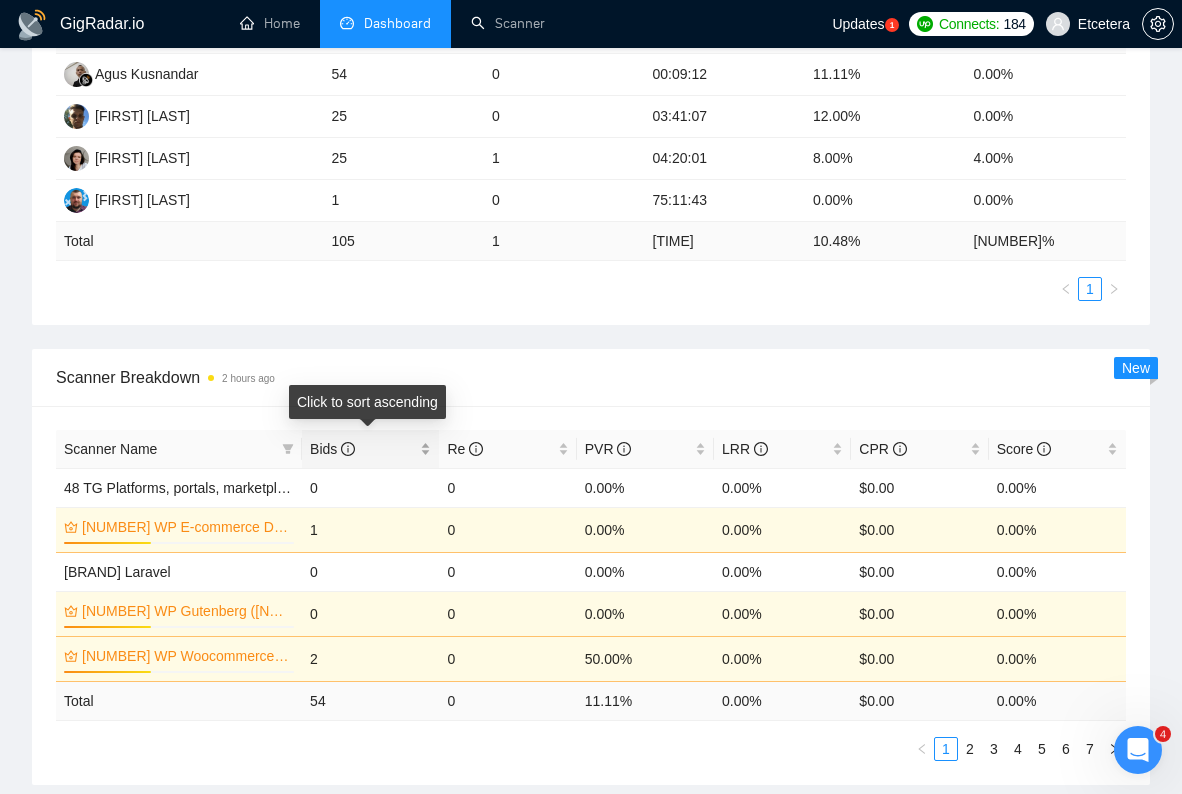 click on "Bids" at bounding box center [332, 449] 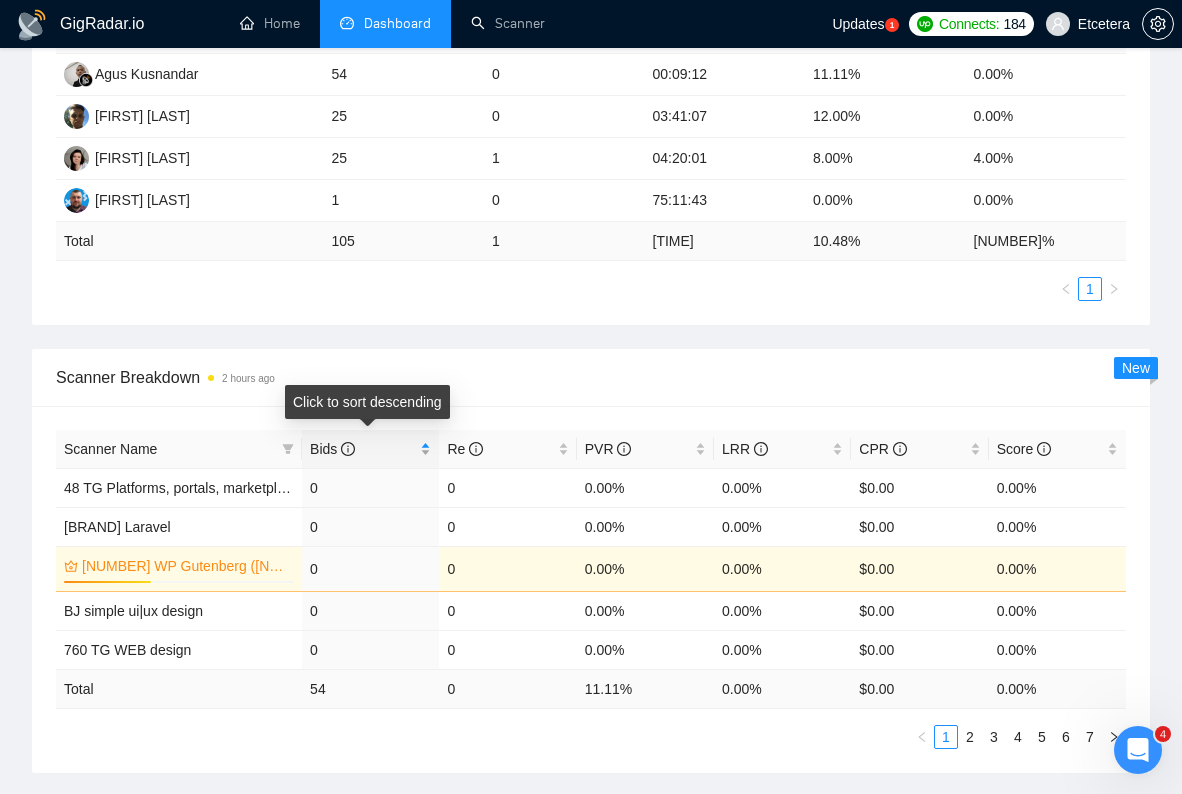 click on "Bids" at bounding box center [332, 449] 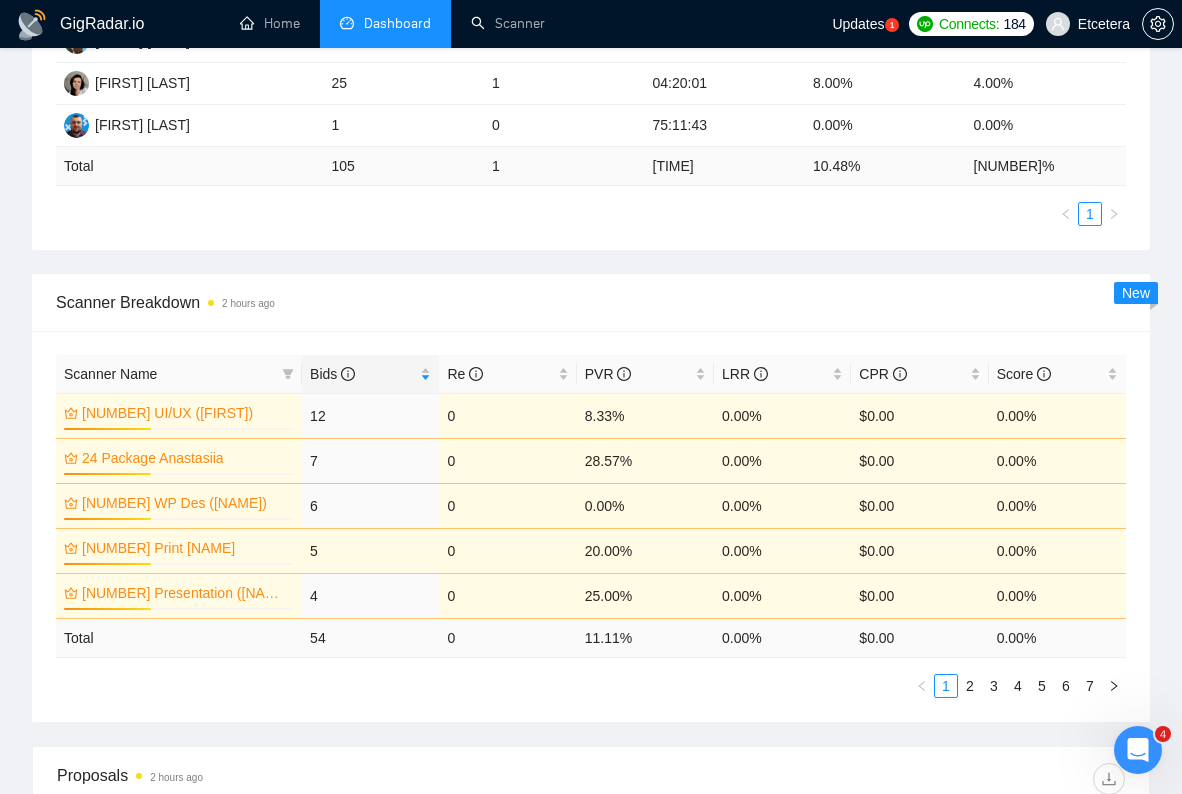 scroll, scrollTop: 743, scrollLeft: 0, axis: vertical 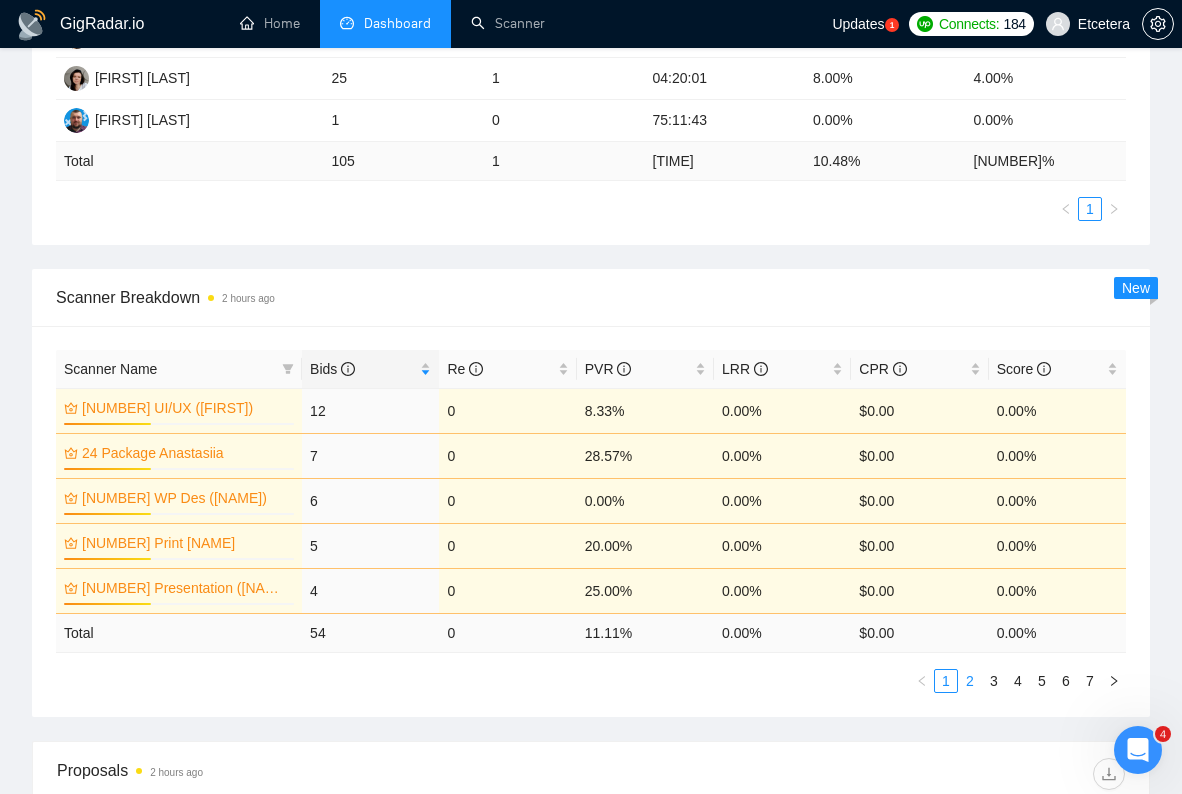 click on "2" at bounding box center (970, 681) 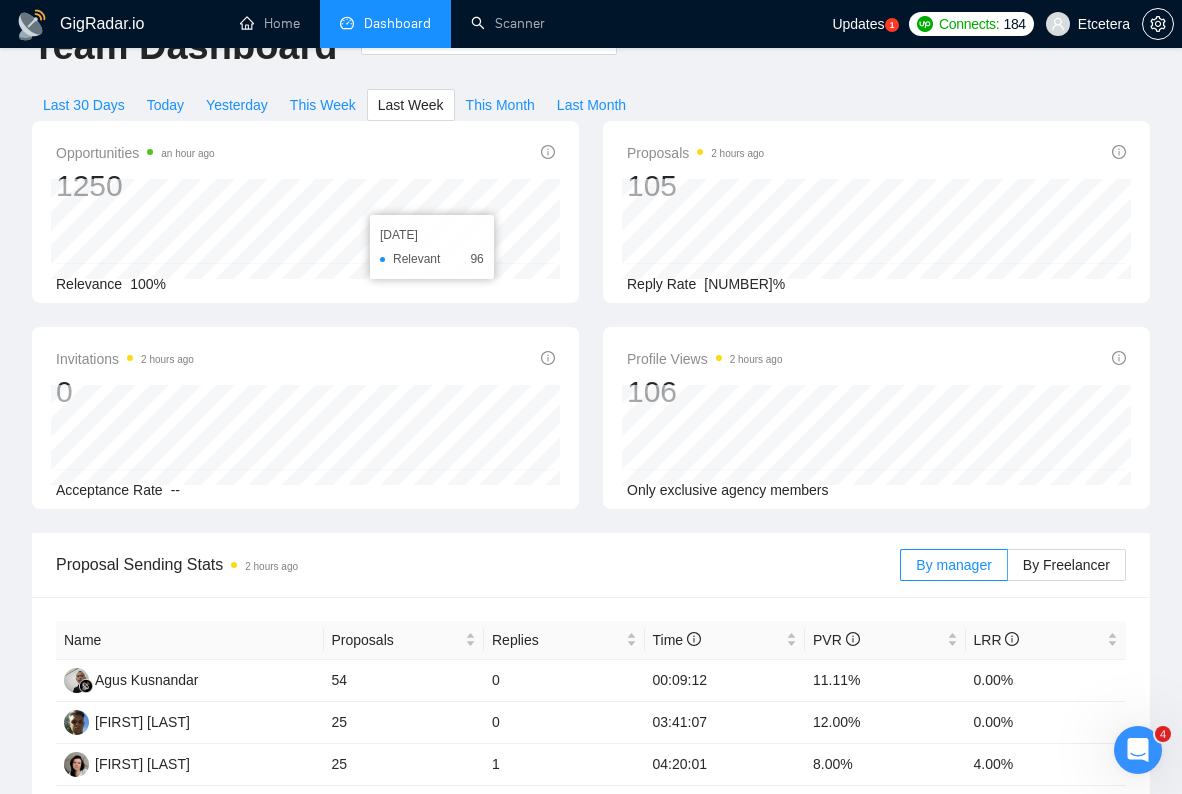 scroll, scrollTop: 0, scrollLeft: 0, axis: both 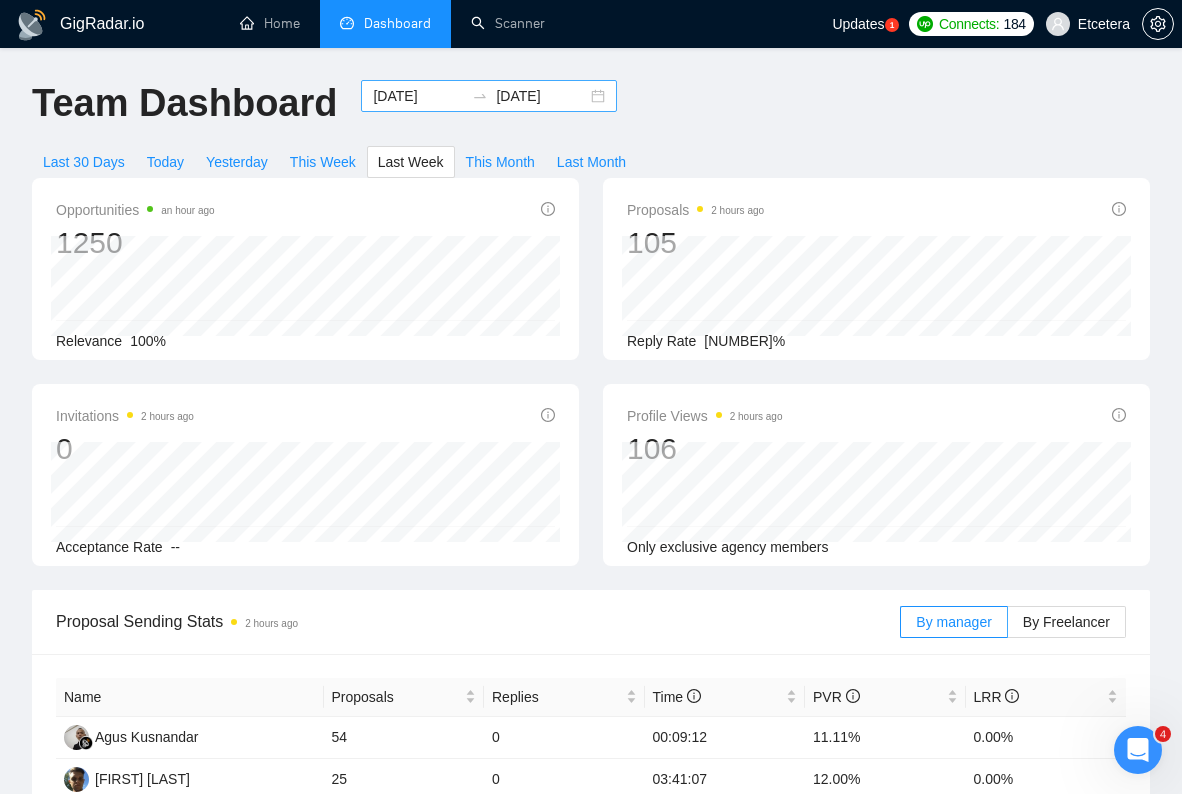 click on "[DATE]" at bounding box center (418, 96) 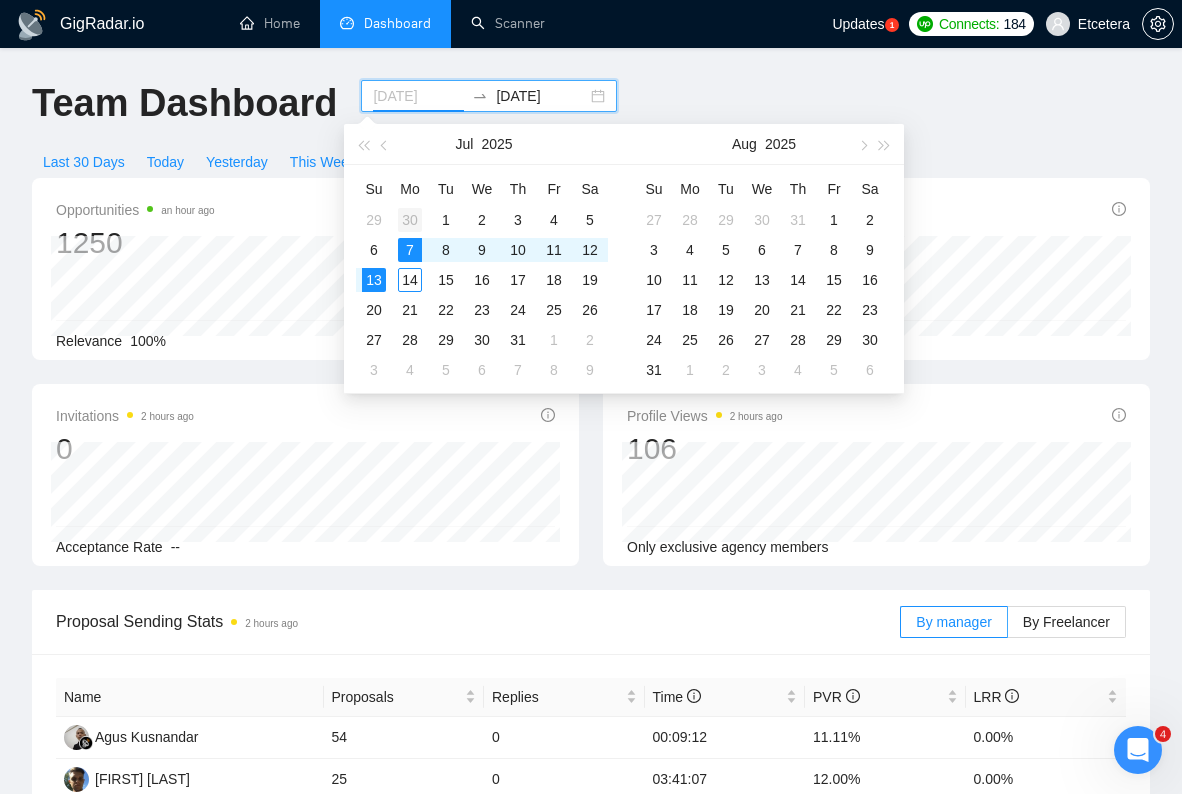 type on "[DATE]" 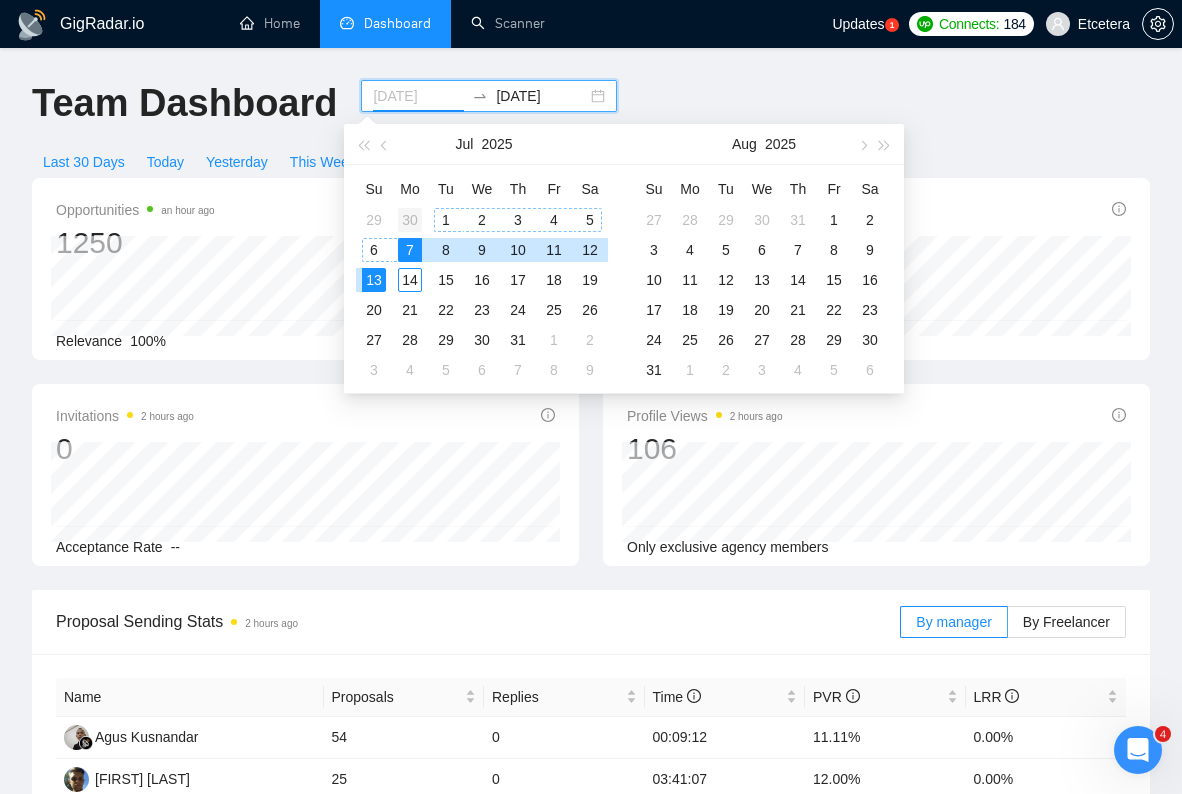 click on "30" at bounding box center (410, 220) 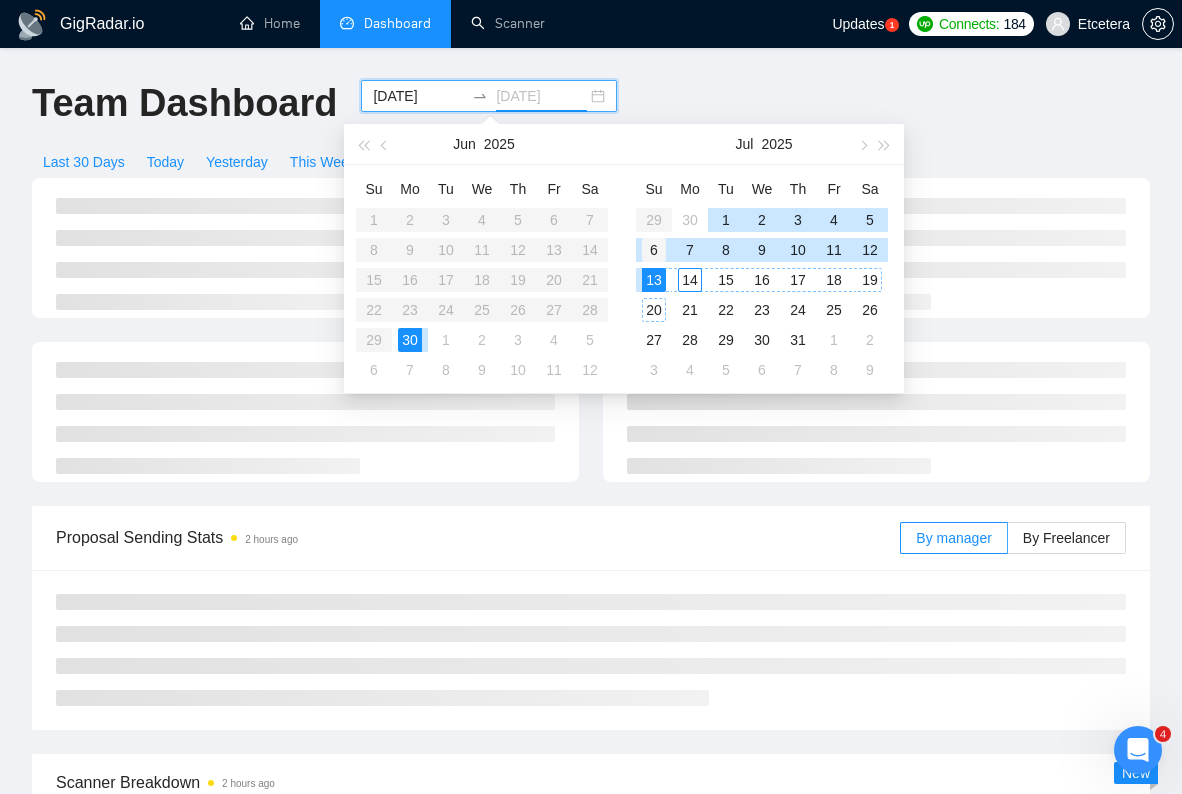 type on "[DATE]" 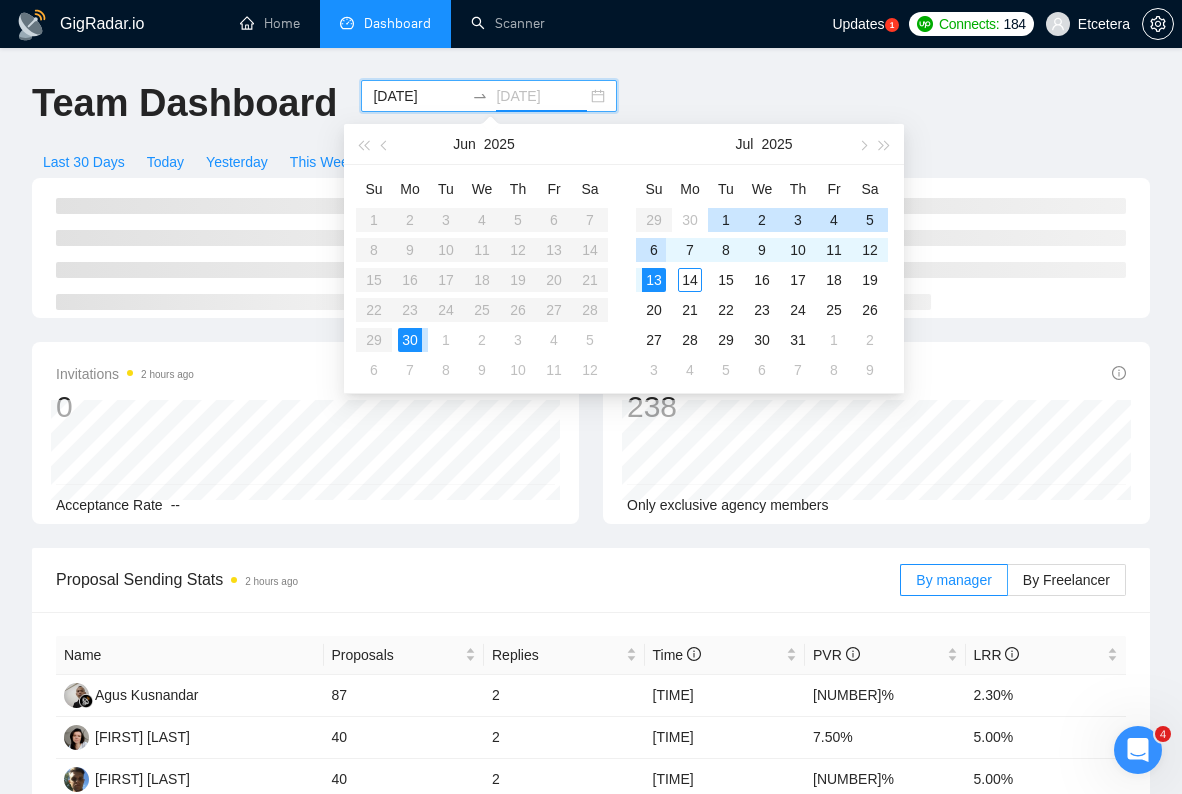 click on "6" at bounding box center [654, 250] 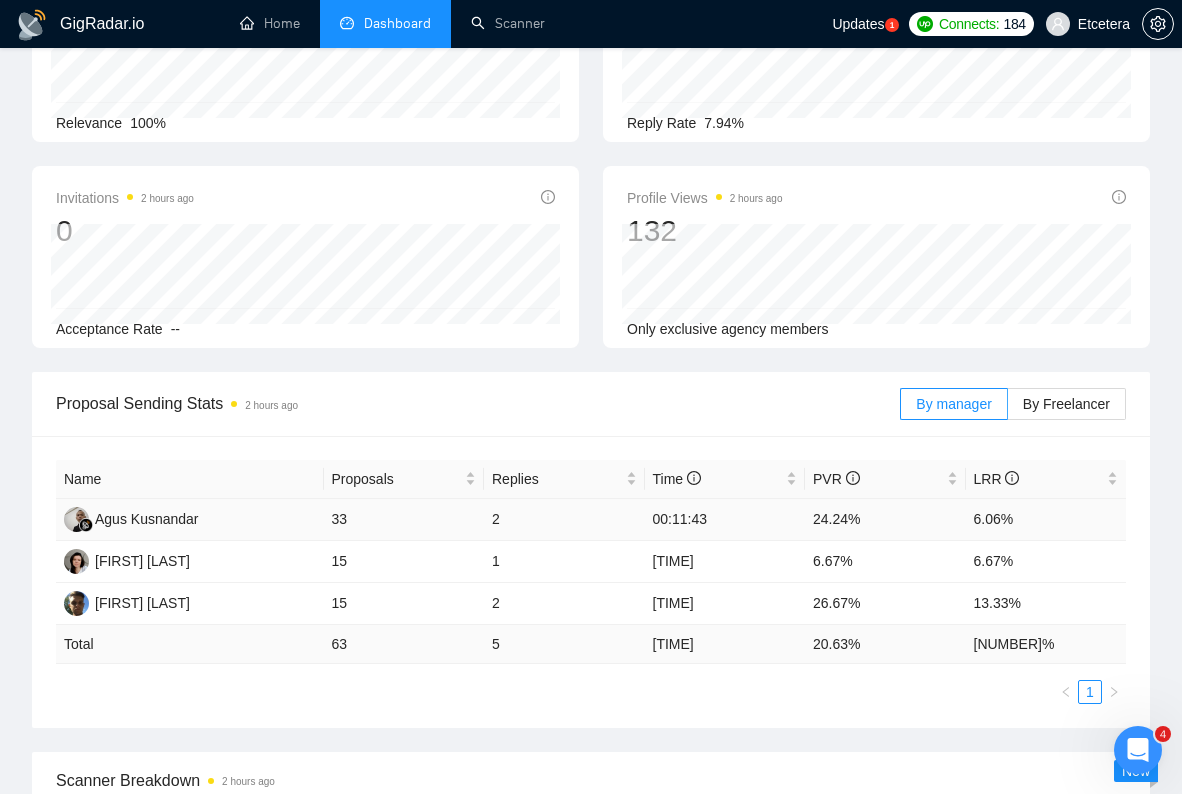 scroll, scrollTop: 0, scrollLeft: 0, axis: both 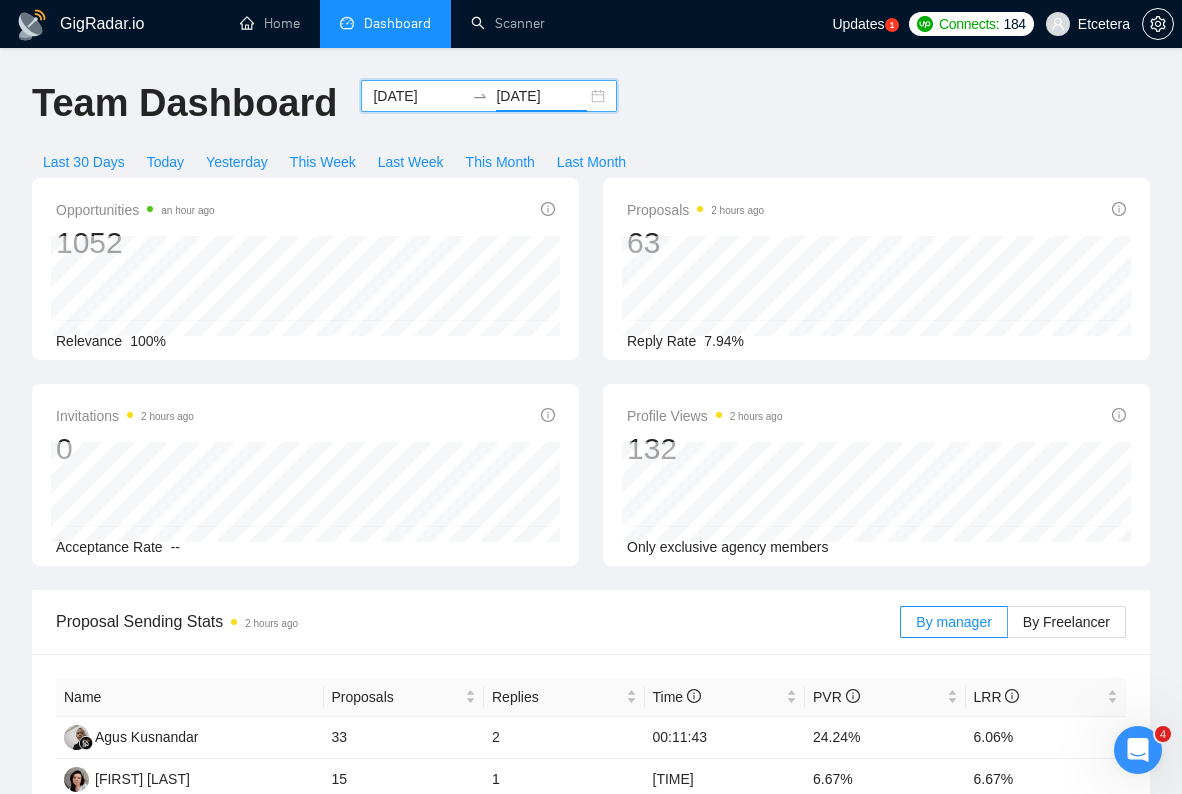 click on "[DATE]" at bounding box center (418, 96) 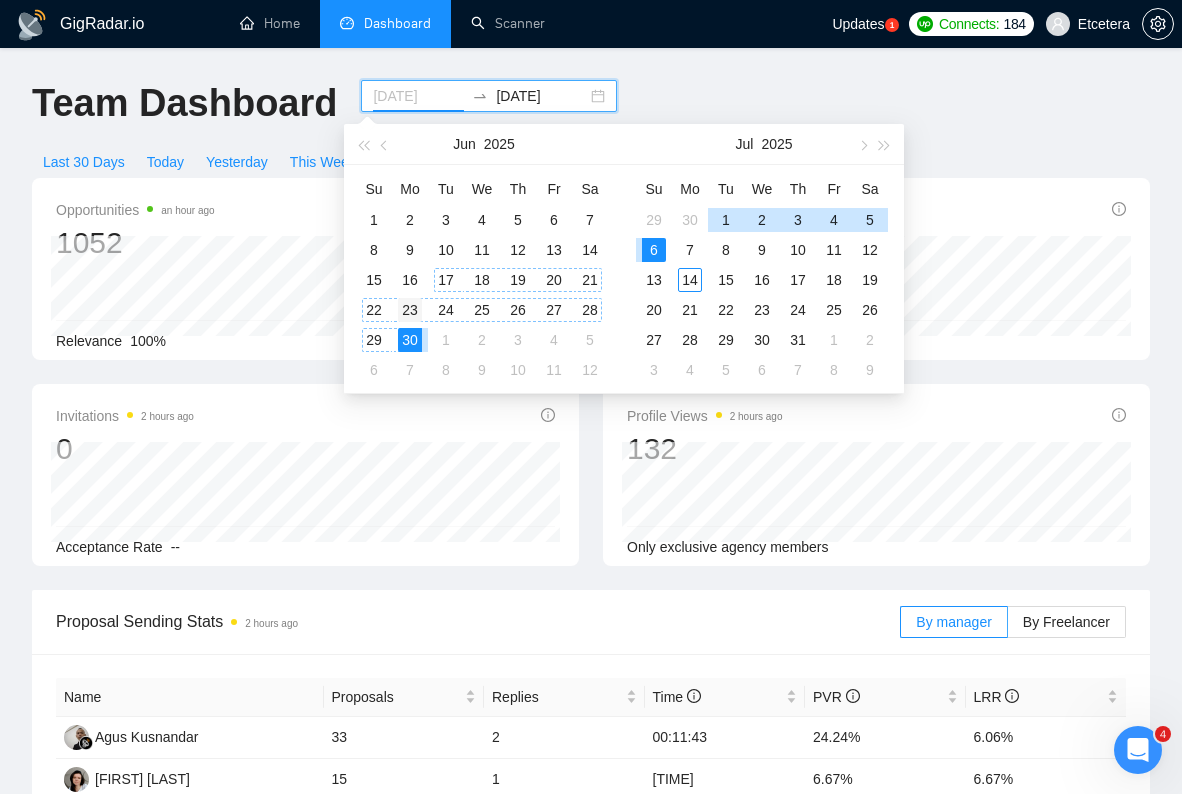 type on "[DATE]" 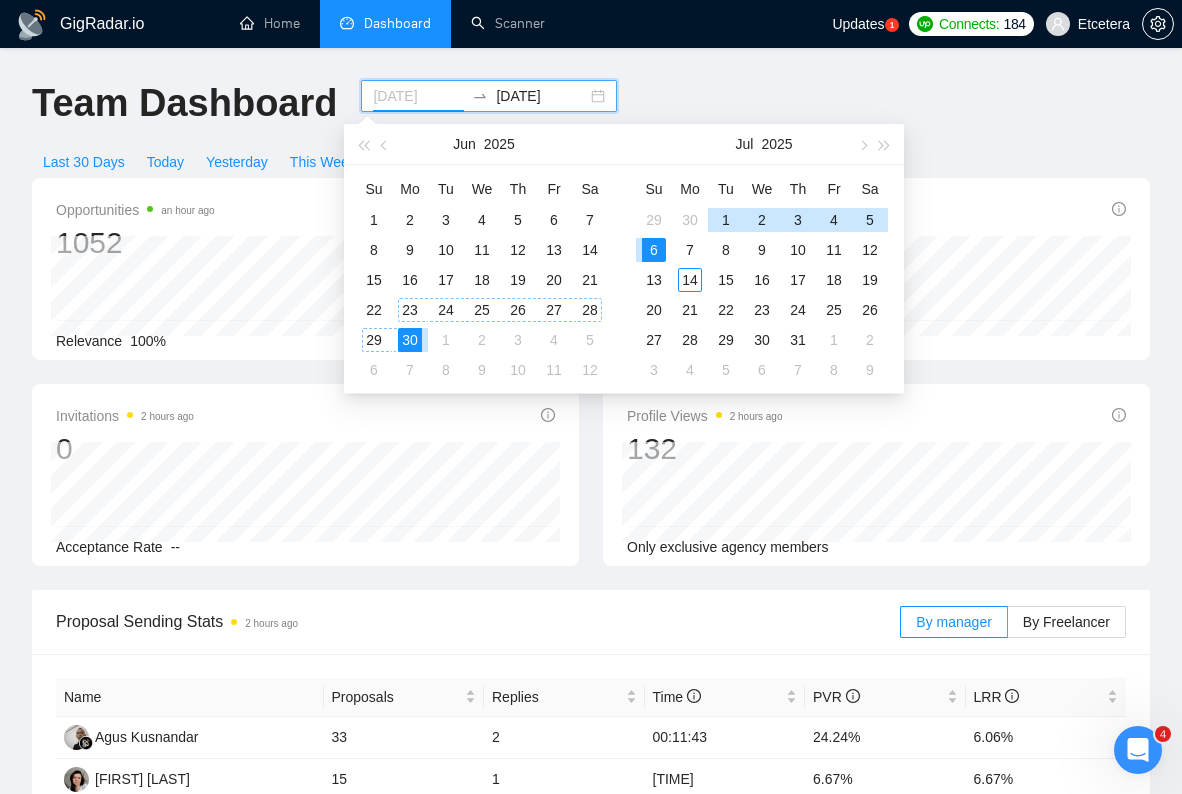 click on "23" at bounding box center [410, 310] 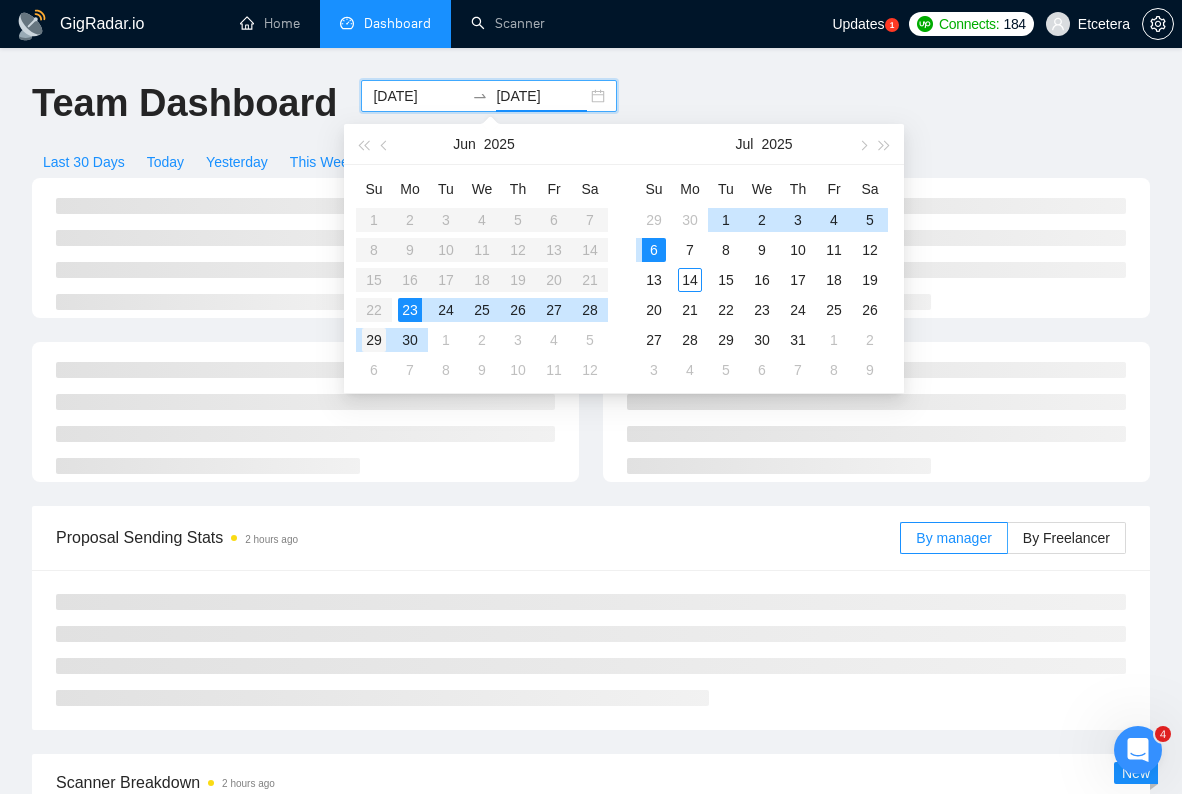 type on "[DATE]" 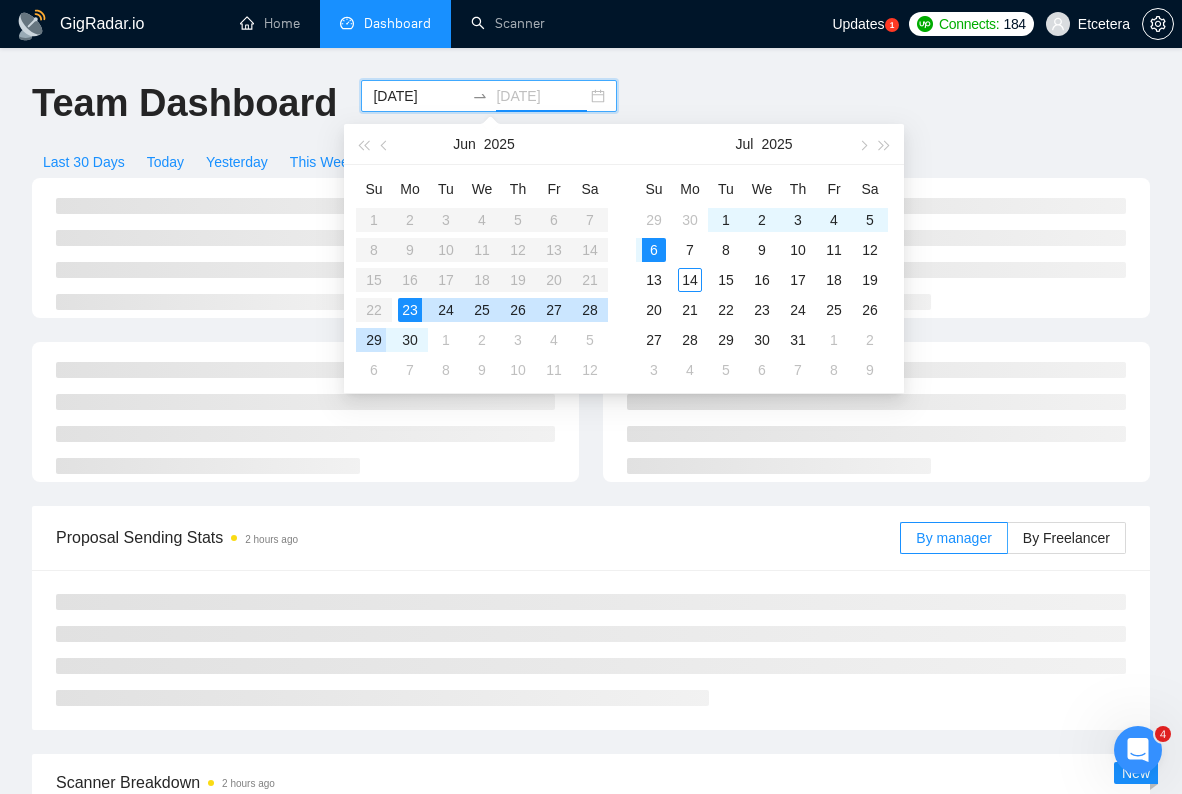 click on "29" at bounding box center (374, 340) 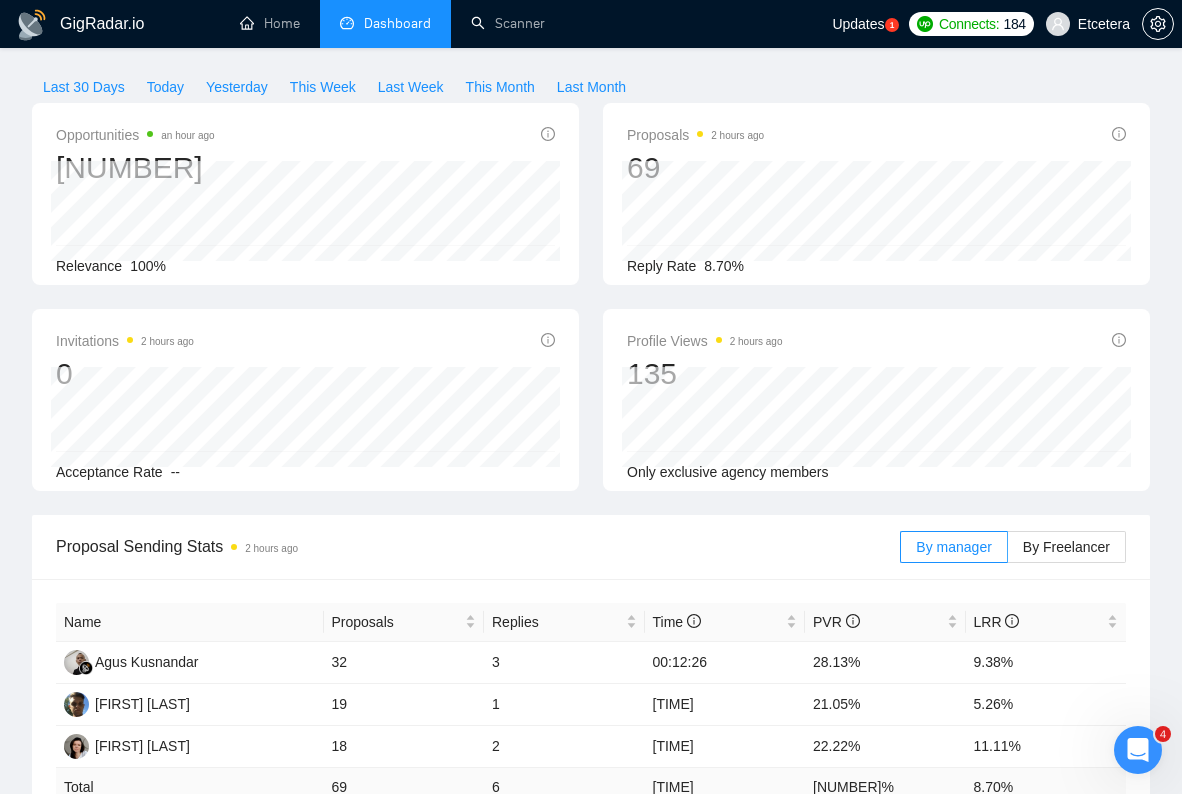 scroll, scrollTop: 0, scrollLeft: 0, axis: both 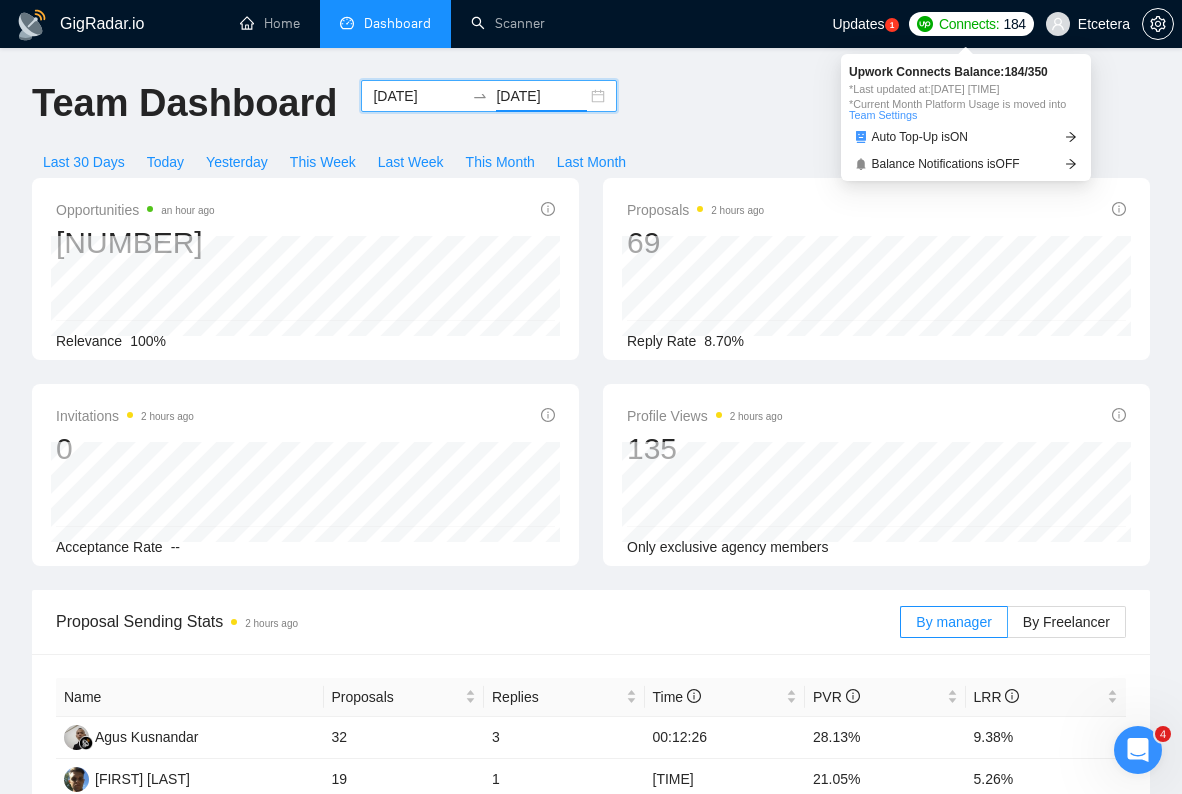 click on "Connects:" at bounding box center (969, 24) 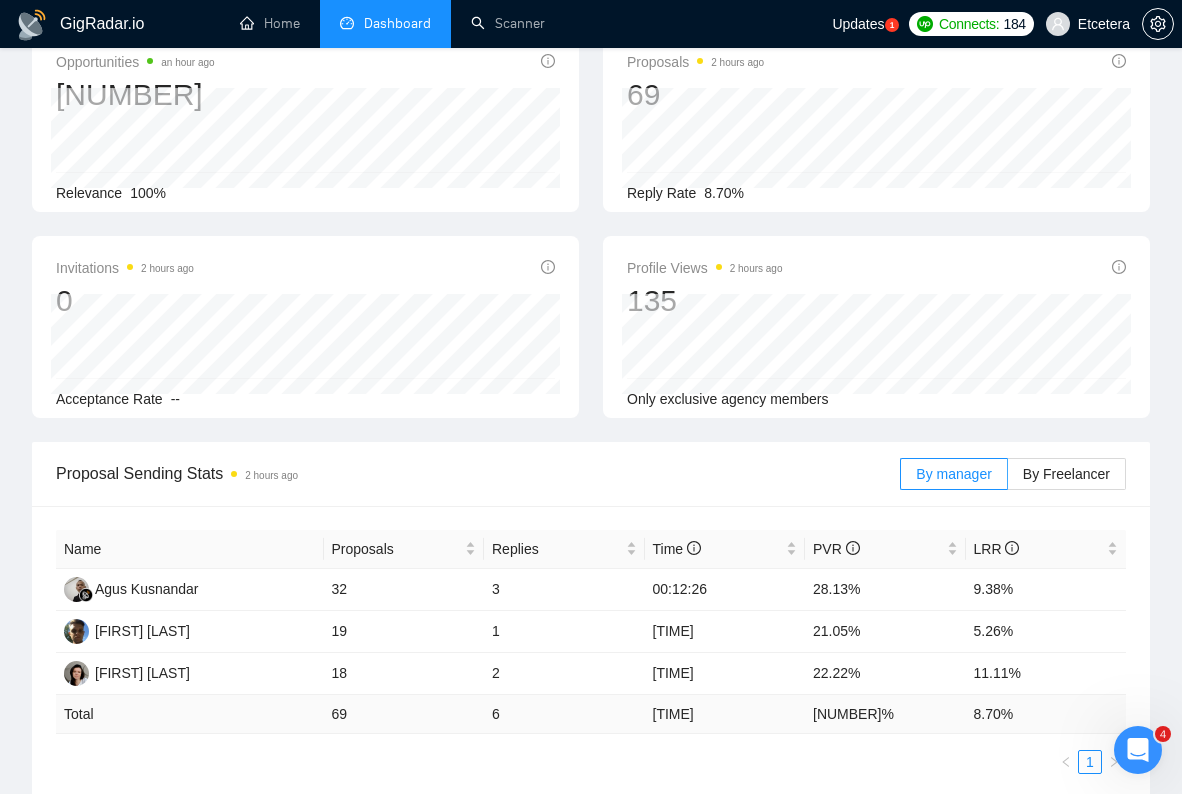 scroll, scrollTop: 0, scrollLeft: 0, axis: both 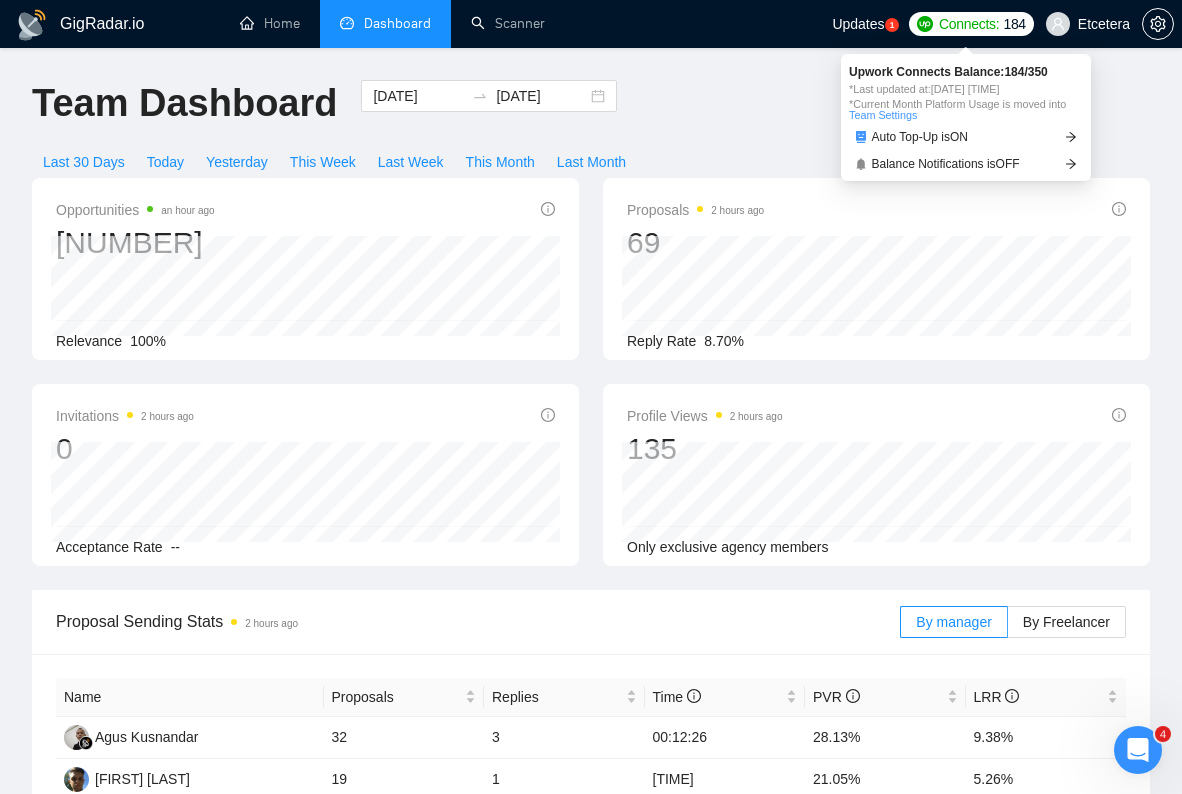 click on "Connects:" at bounding box center (969, 24) 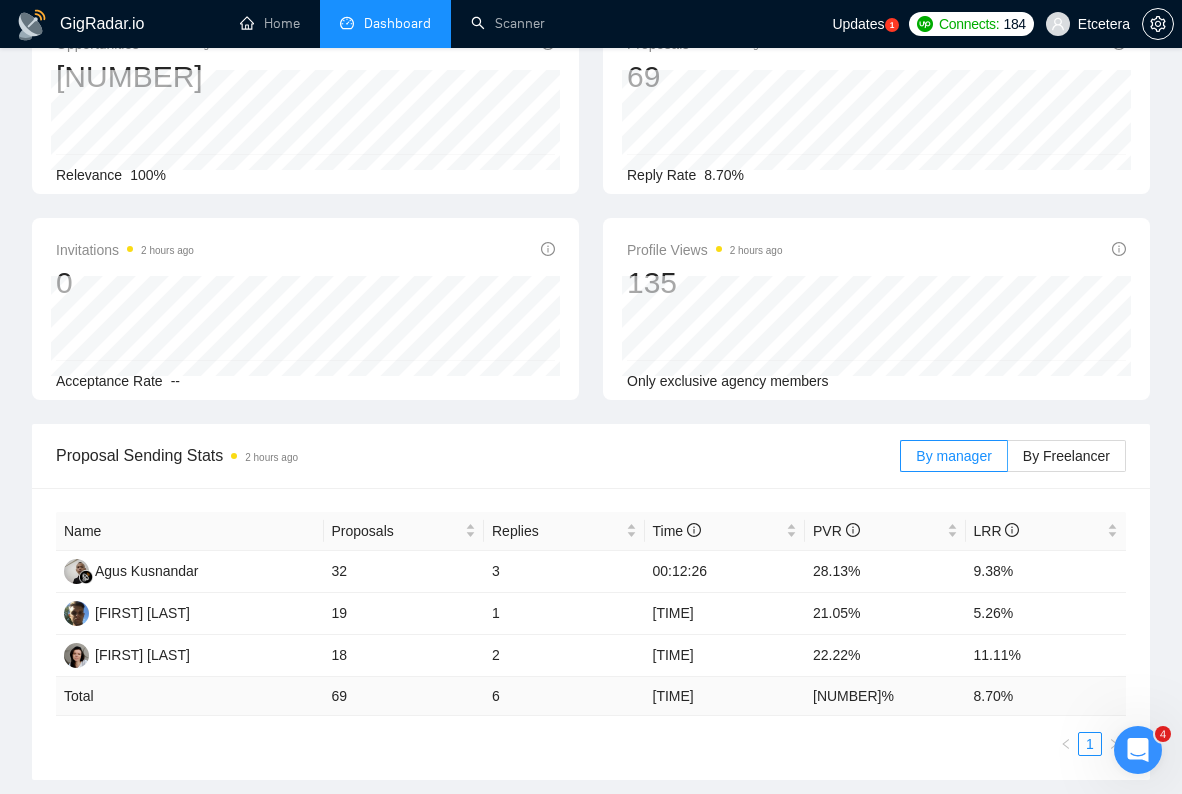 scroll, scrollTop: 0, scrollLeft: 0, axis: both 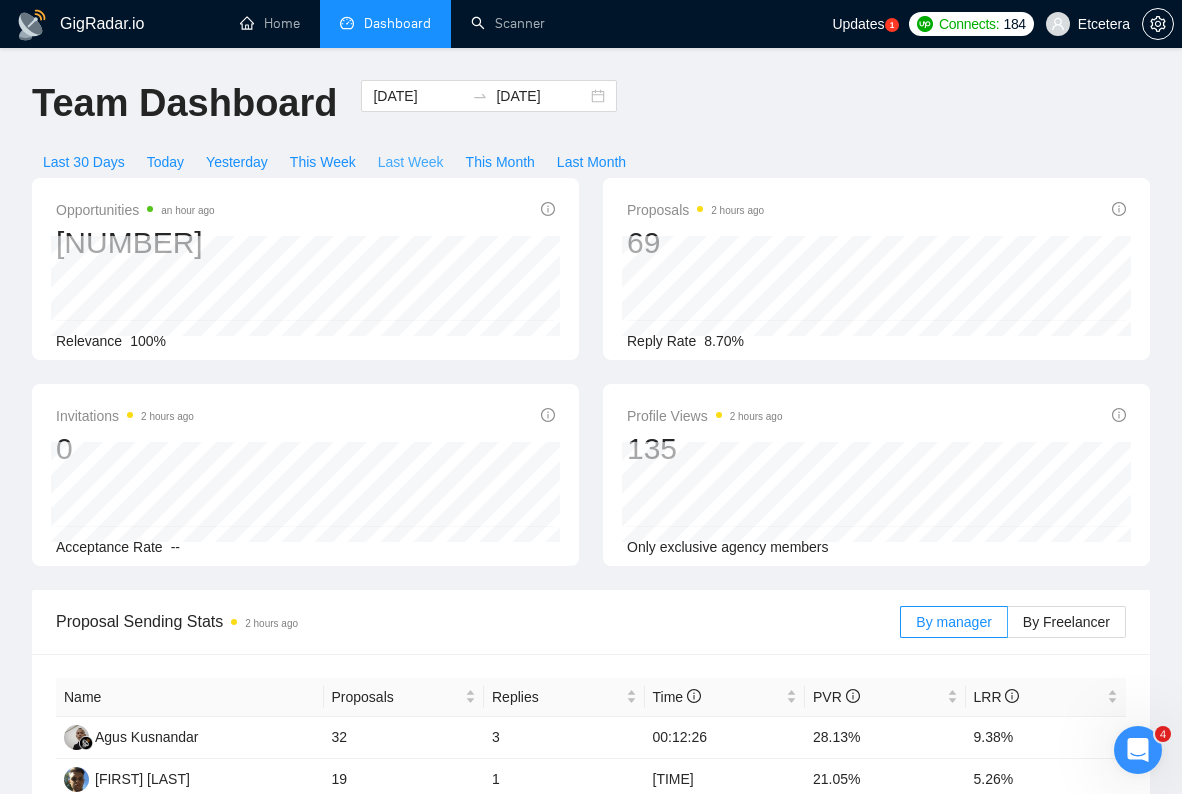 click on "Last Week" at bounding box center [411, 162] 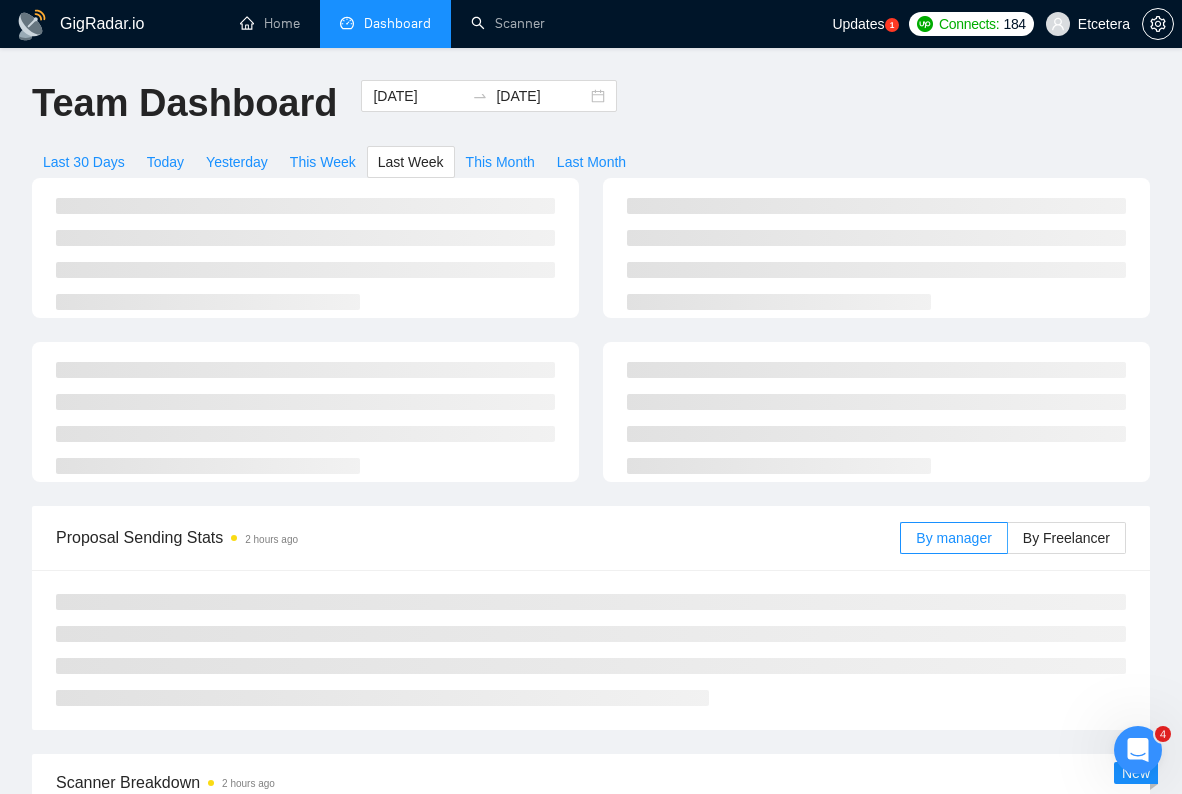 type on "[DATE]" 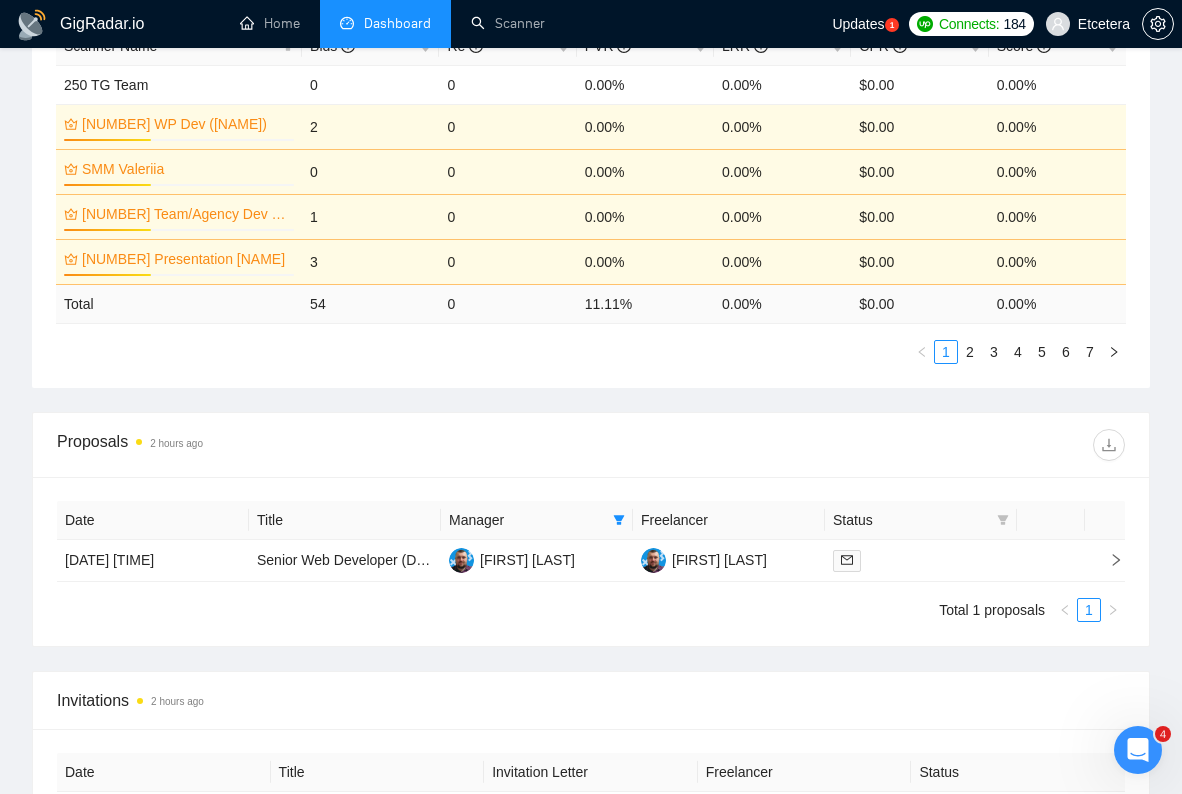 scroll, scrollTop: 1391, scrollLeft: 0, axis: vertical 